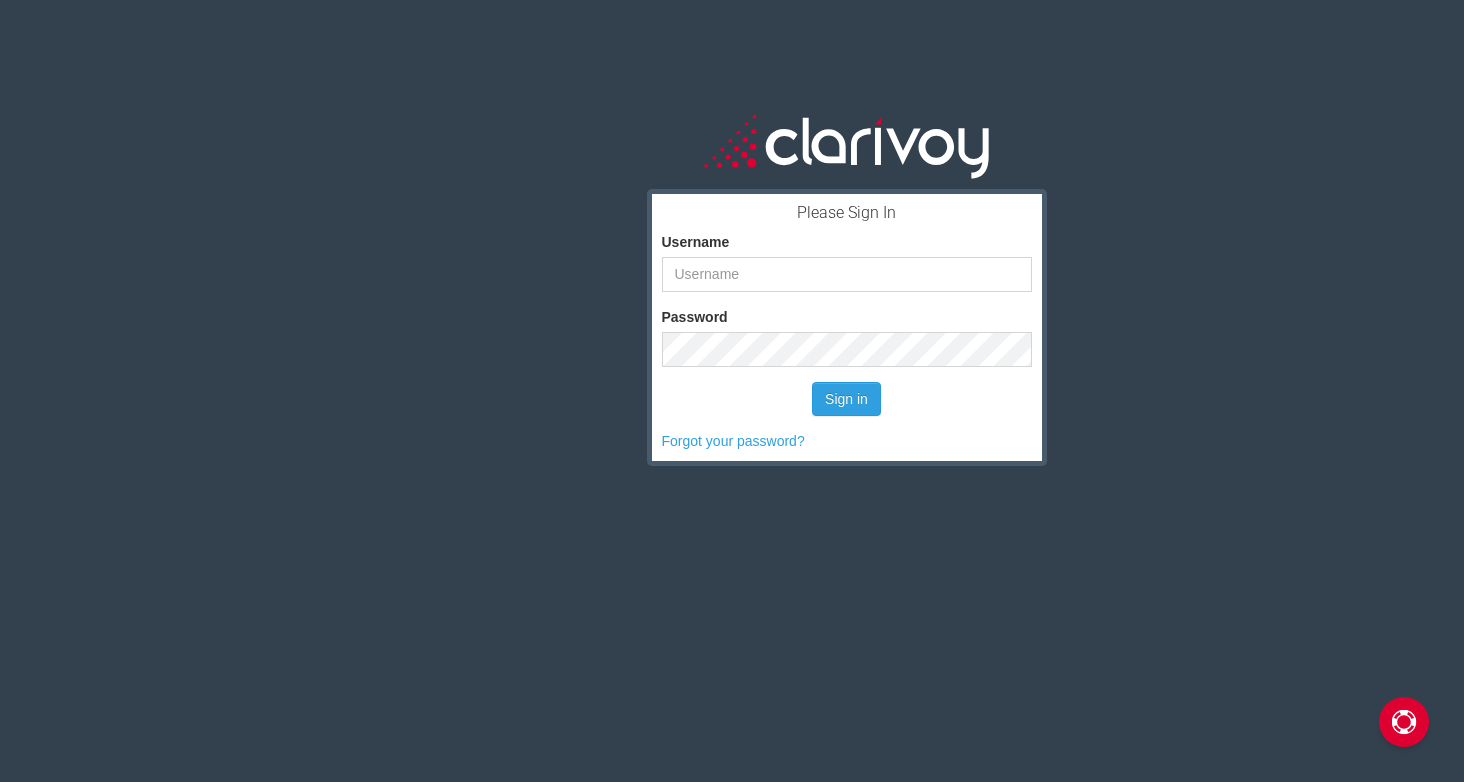 scroll, scrollTop: 0, scrollLeft: 0, axis: both 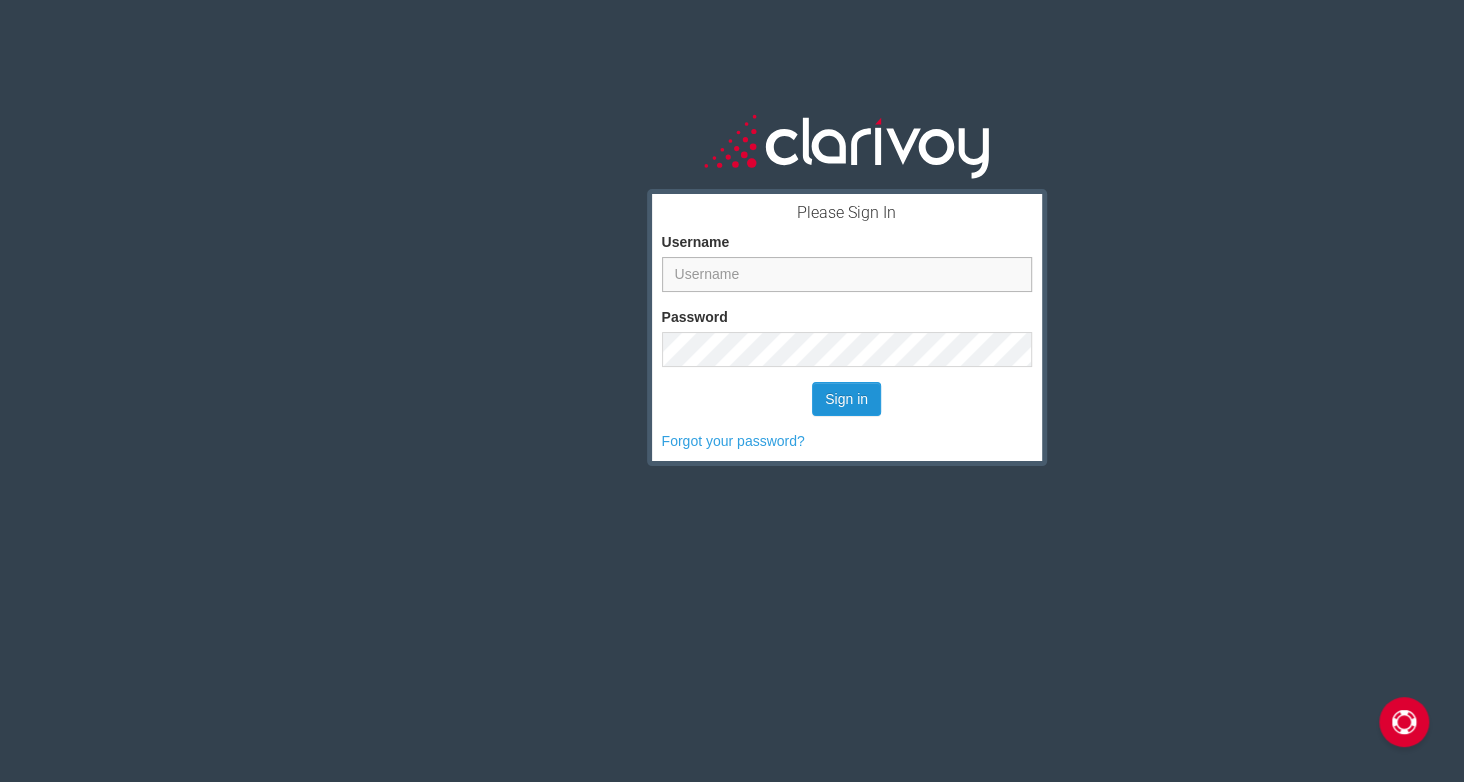 type on "[EMAIL]" 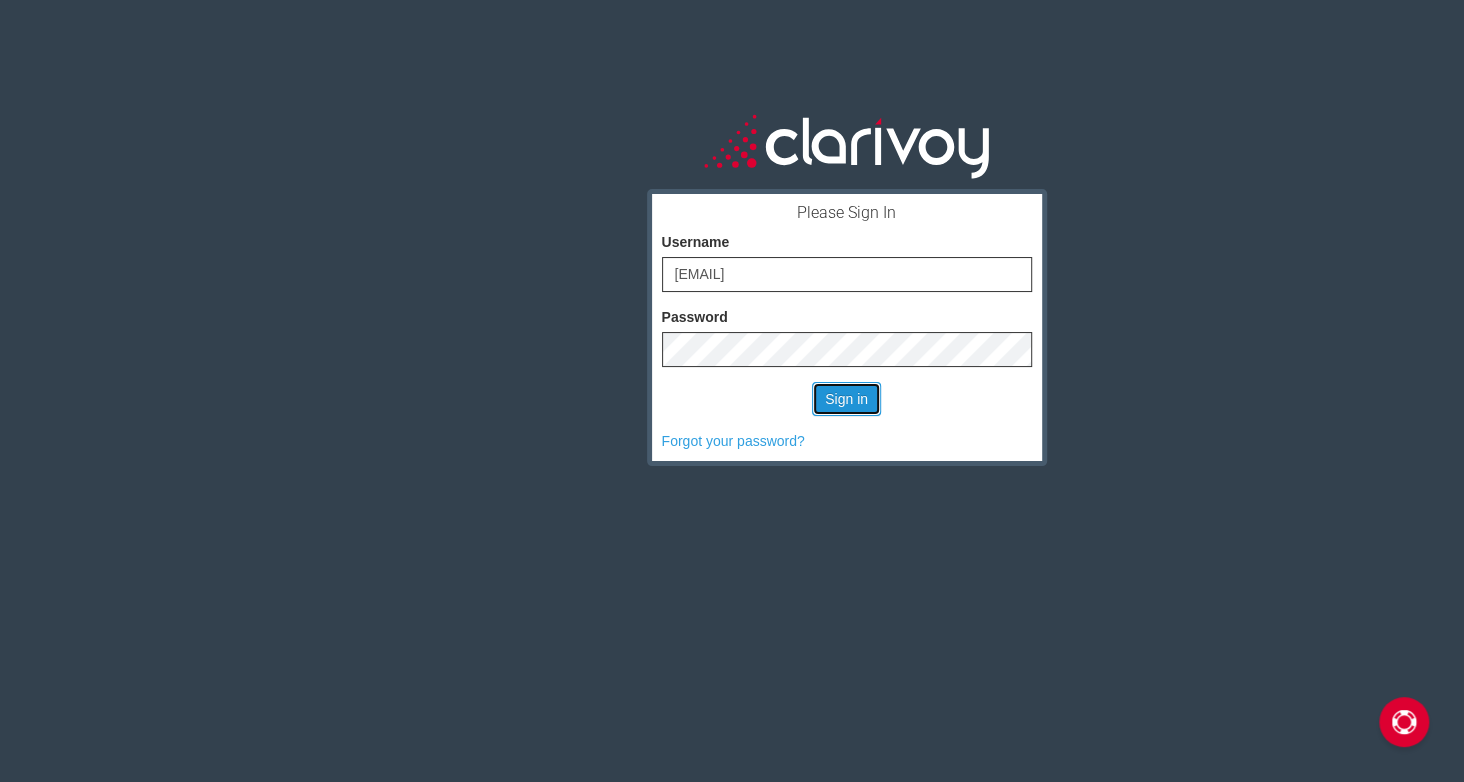 click on "Sign in" at bounding box center (846, 399) 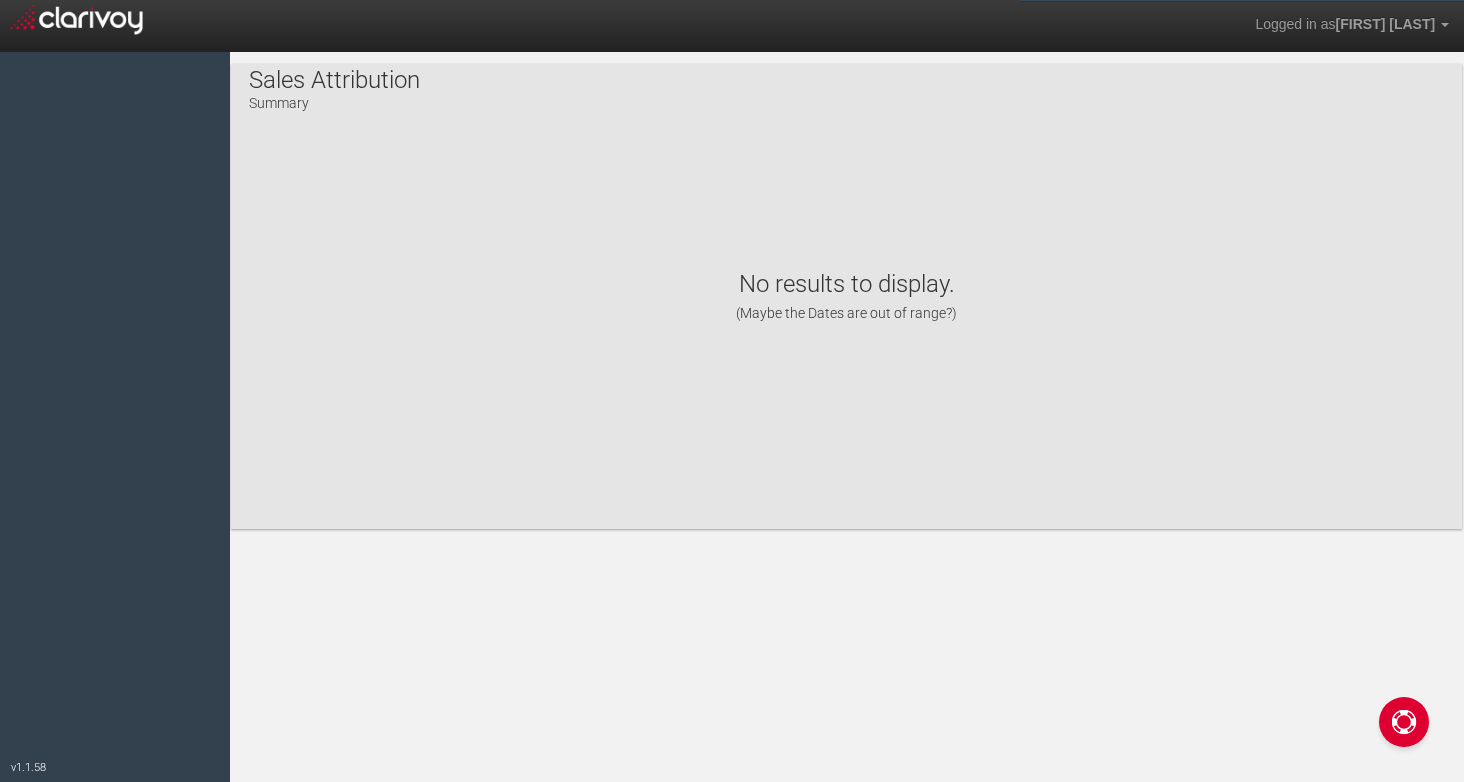 scroll, scrollTop: 0, scrollLeft: 0, axis: both 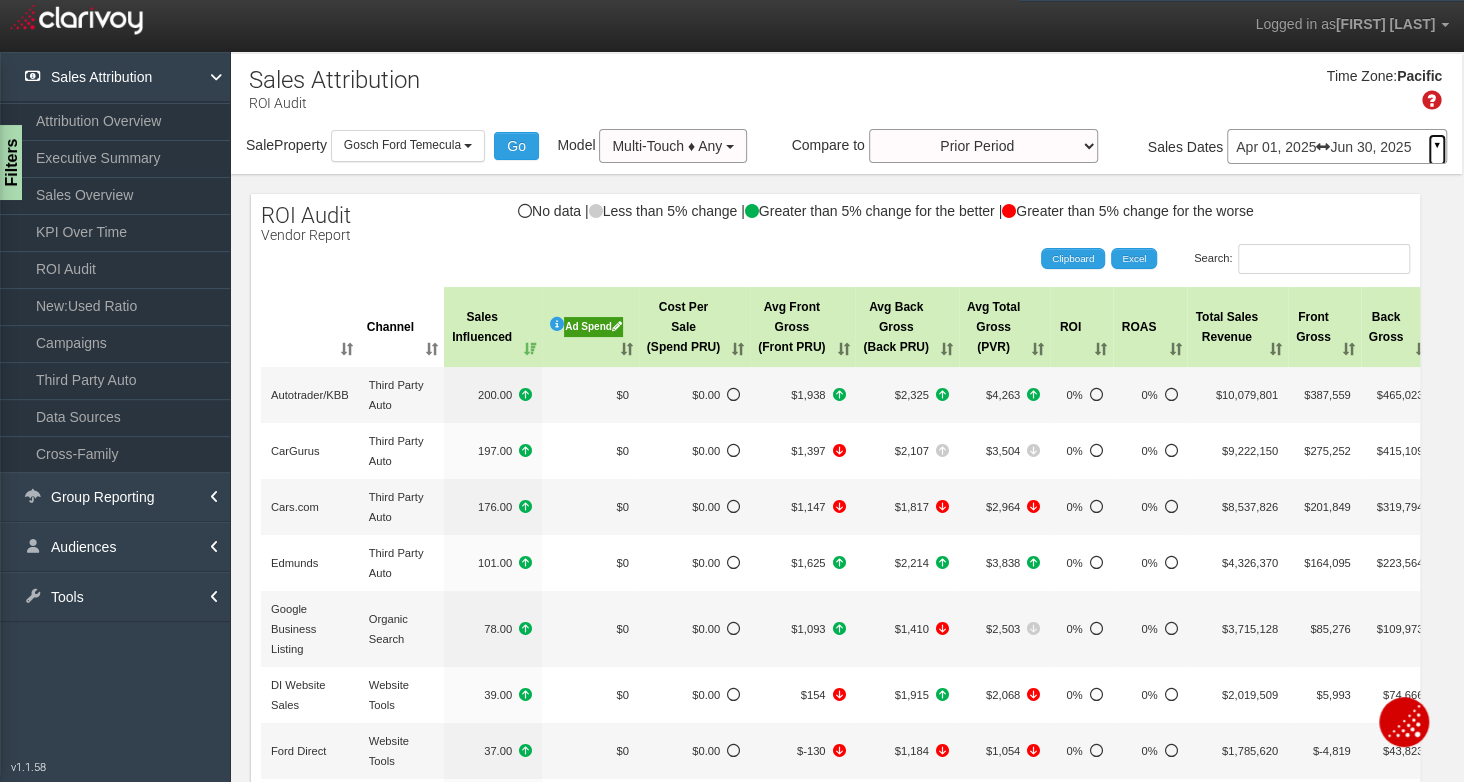 click on "▼" at bounding box center [1437, 150] 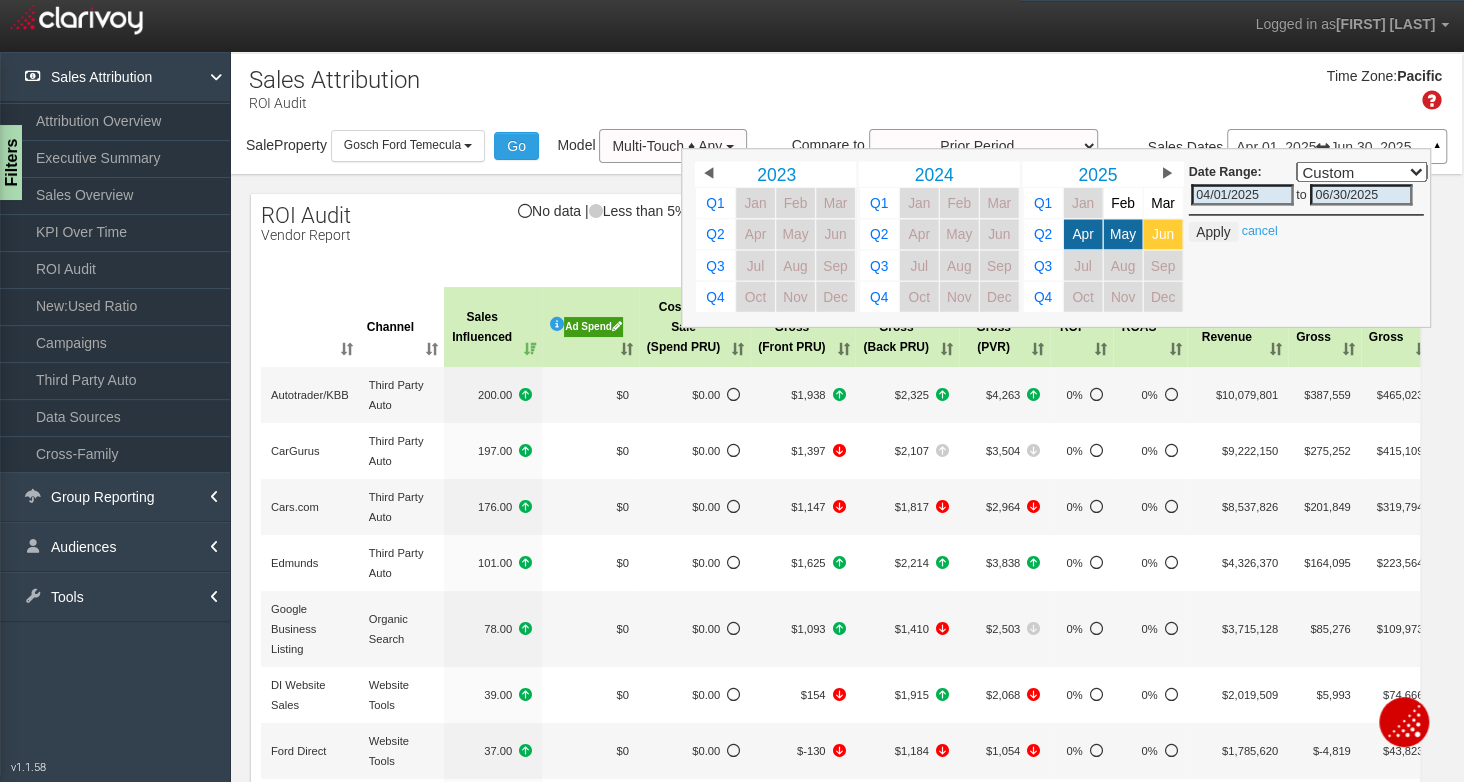 click on "Jun" at bounding box center [1163, 234] 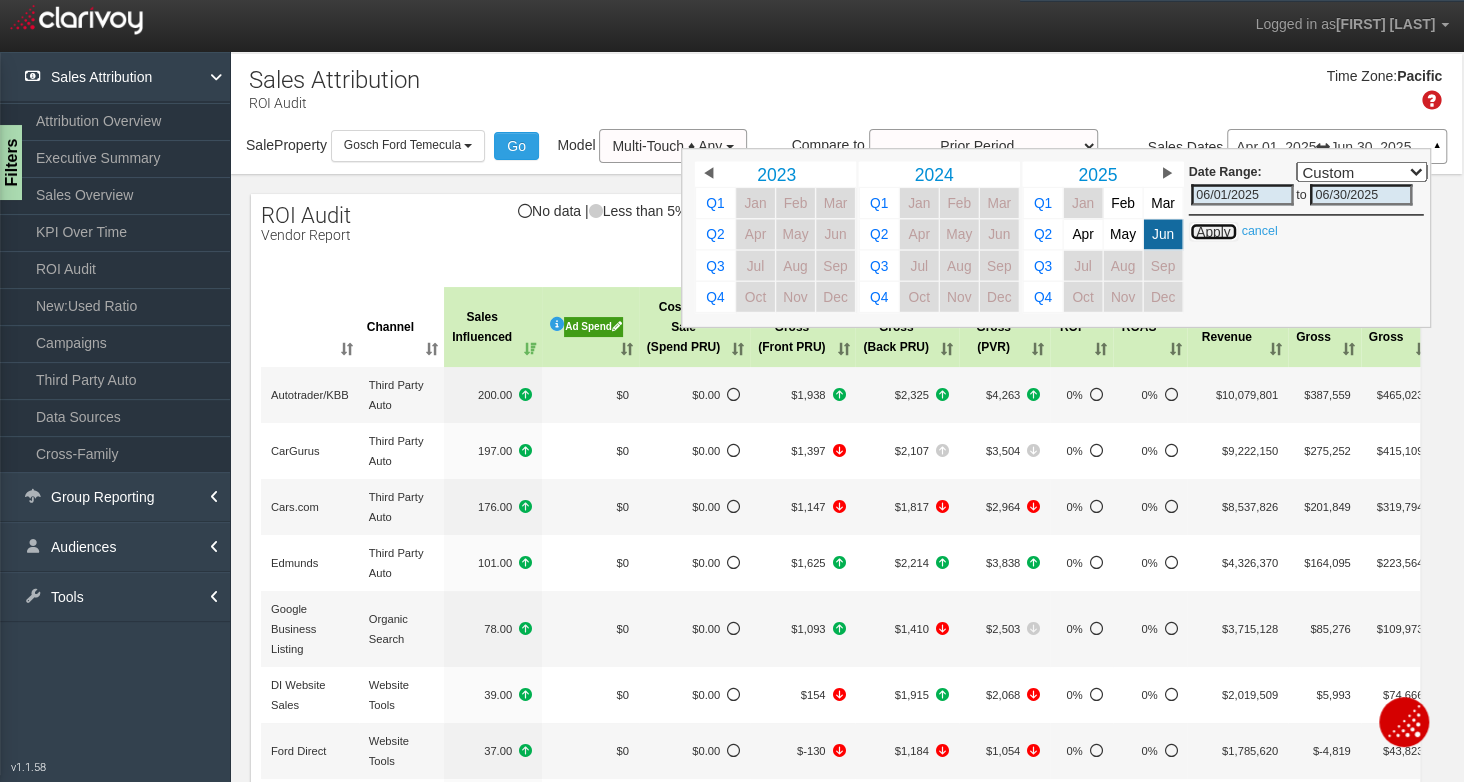 click on "Apply" at bounding box center [1212, 232] 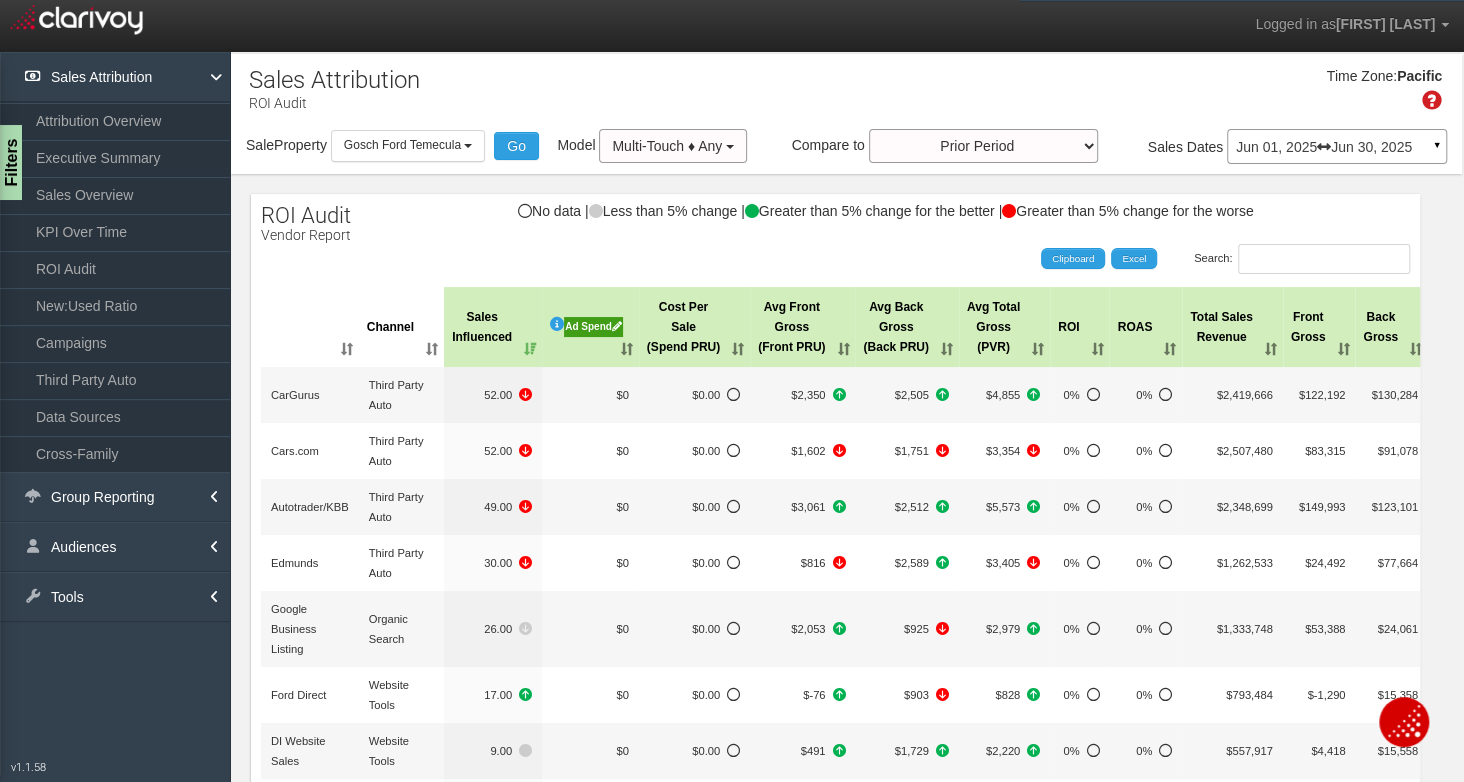 click on "Ad Spend" at bounding box center [593, 327] 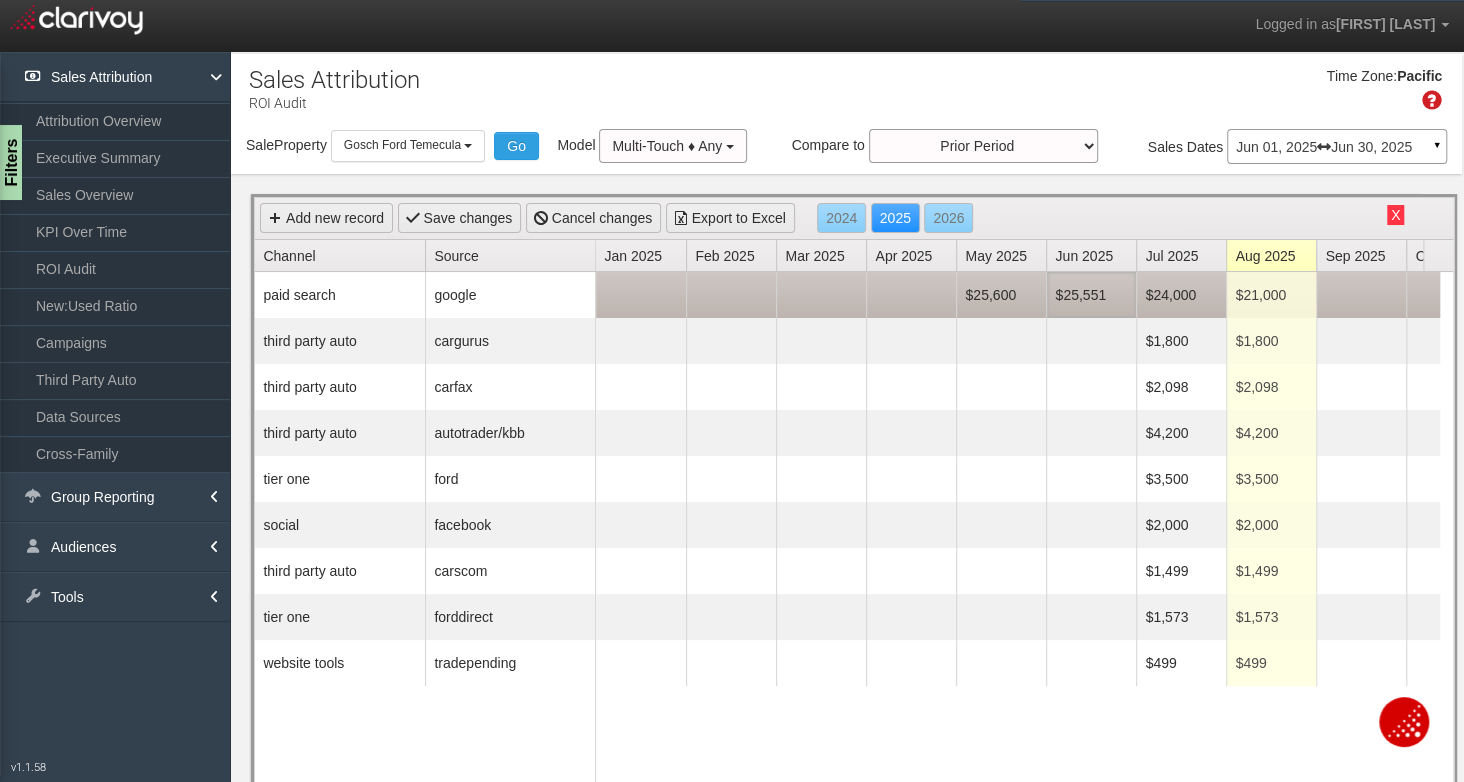 click on "$25,551" at bounding box center [1091, 295] 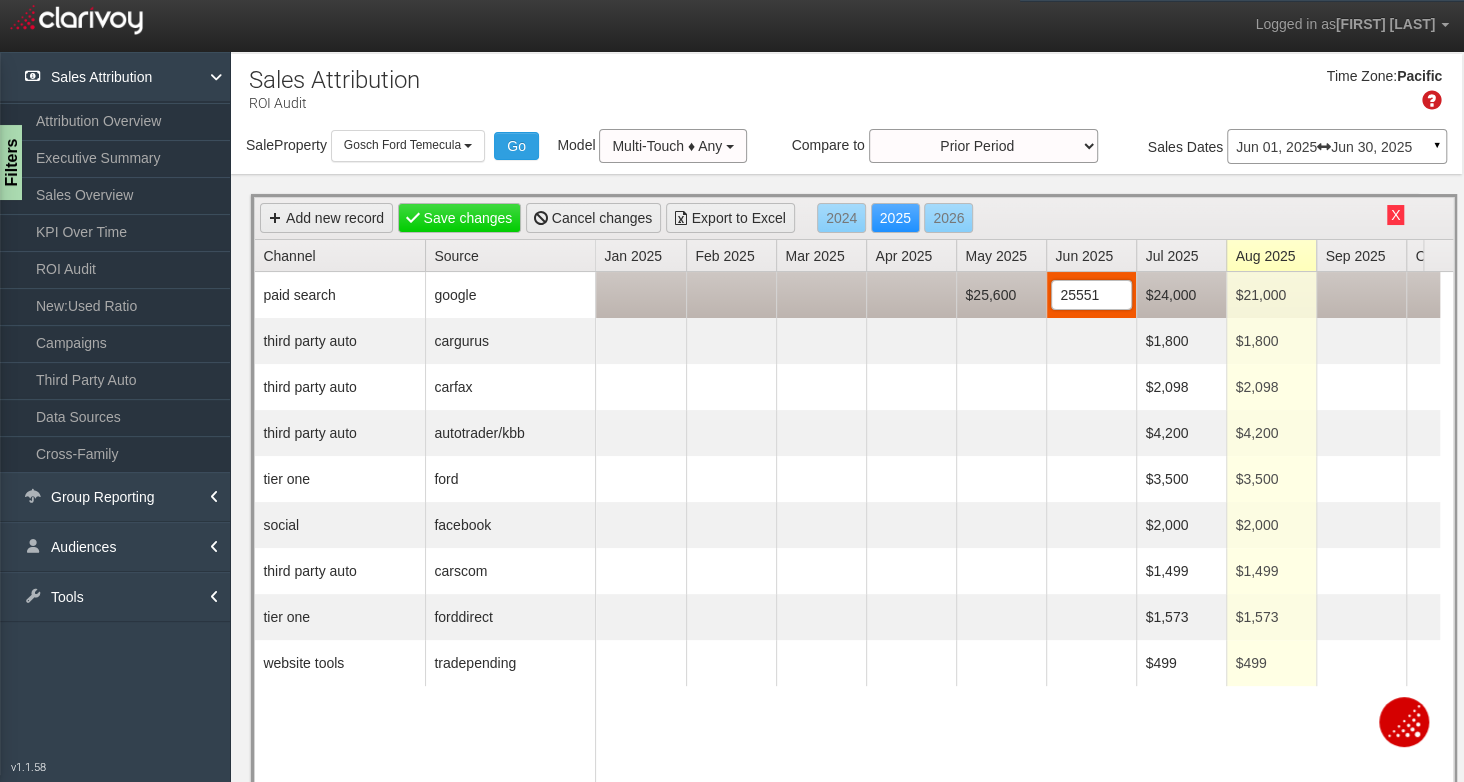 click on "25551" at bounding box center [1091, 295] 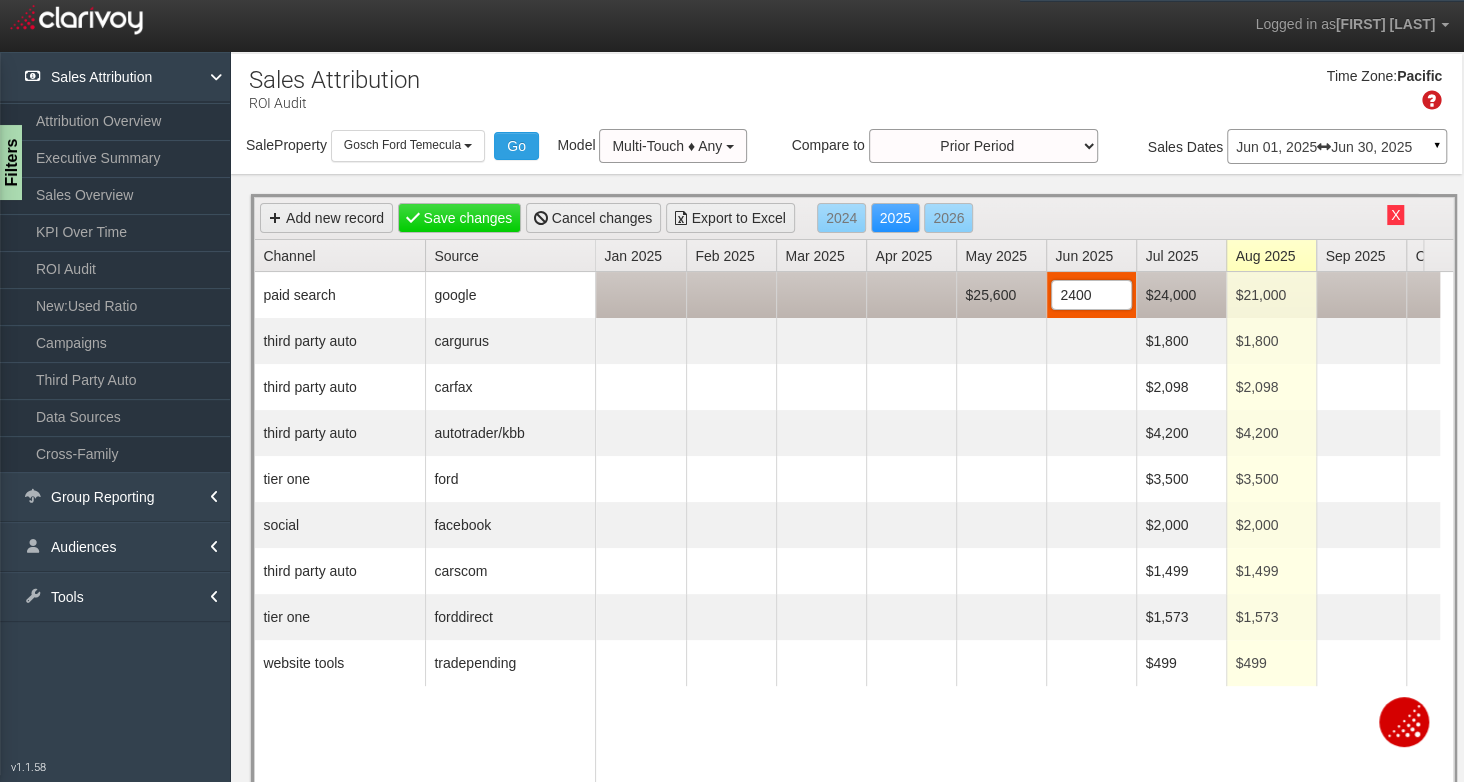 type on "24000" 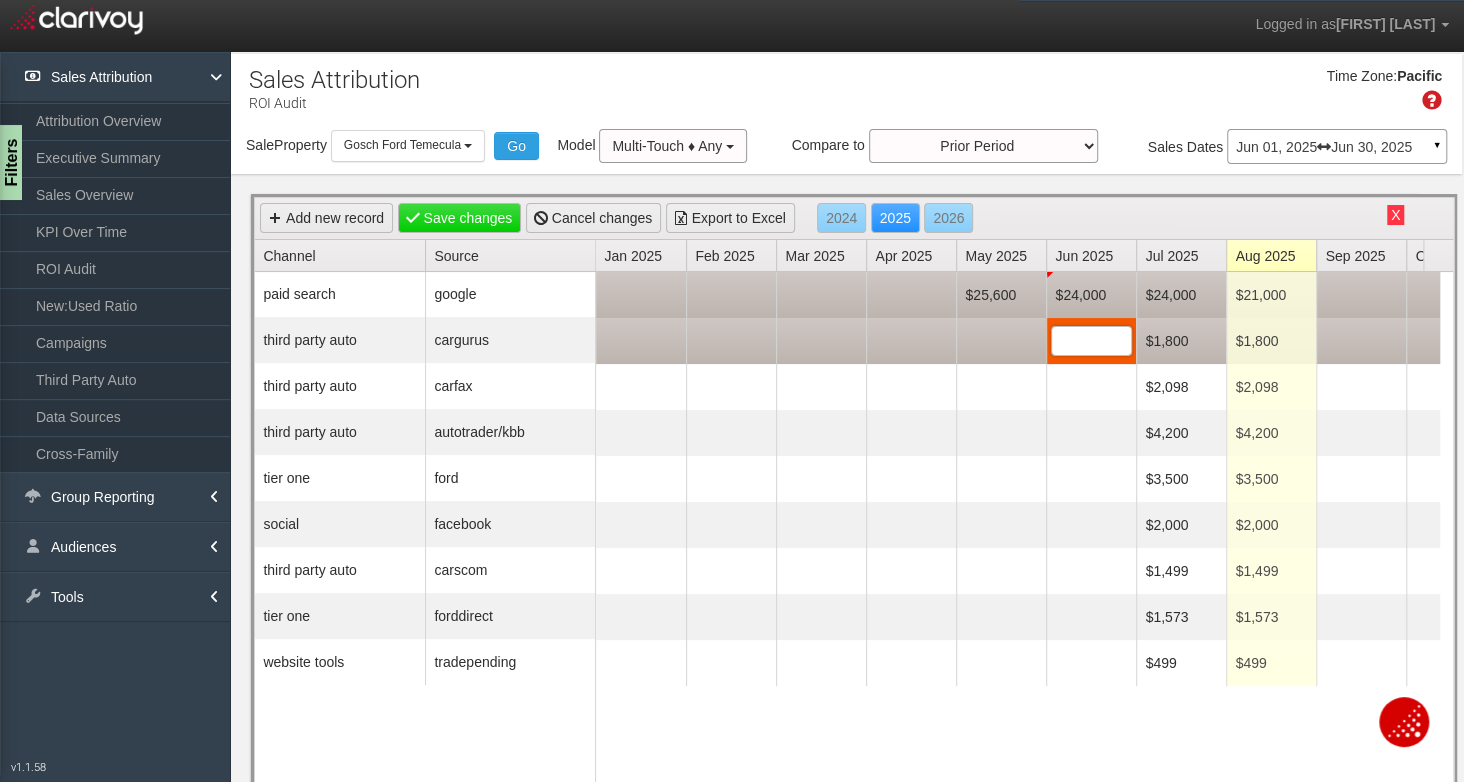 click at bounding box center [1091, 341] 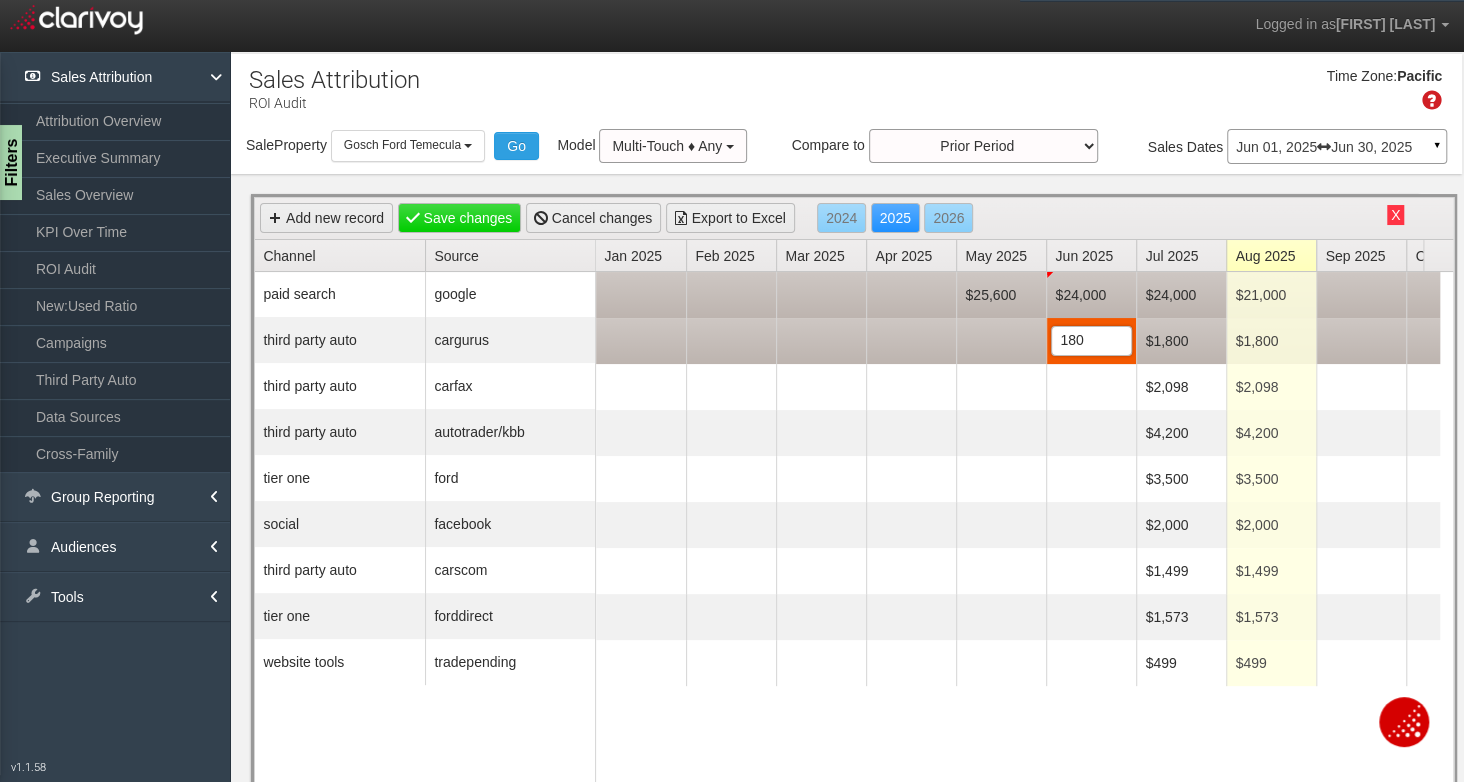 type on "[NUMBER]" 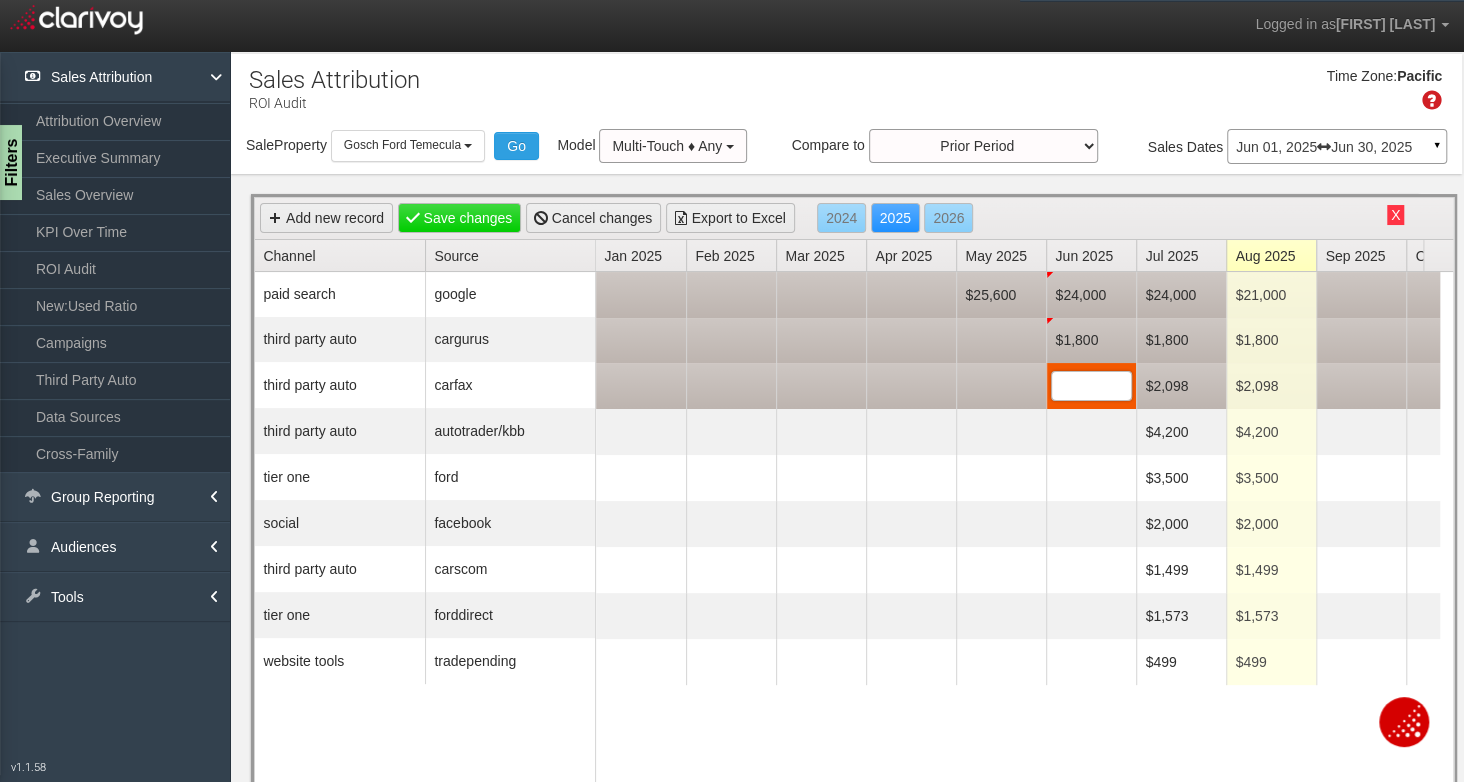 click at bounding box center (1091, 386) 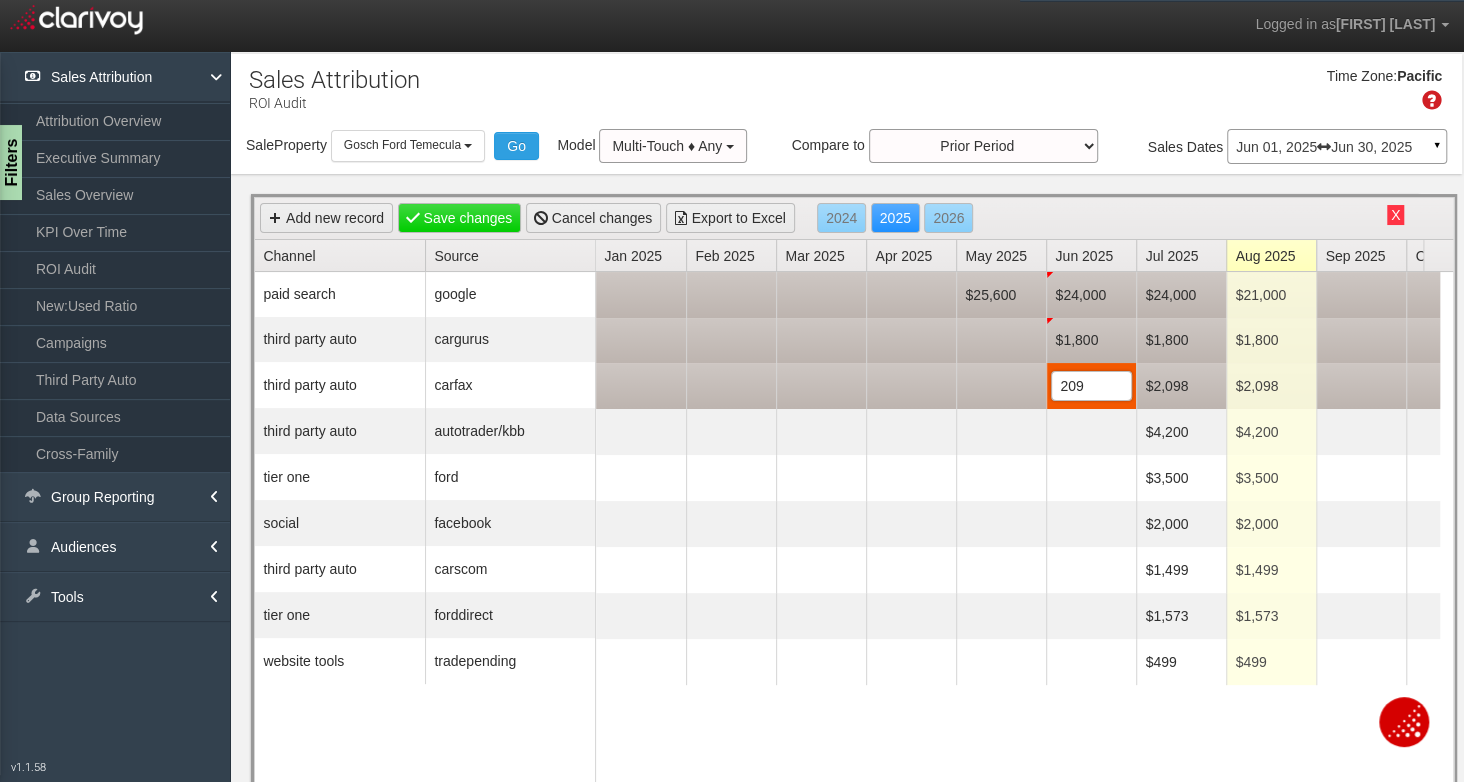 type on "2098" 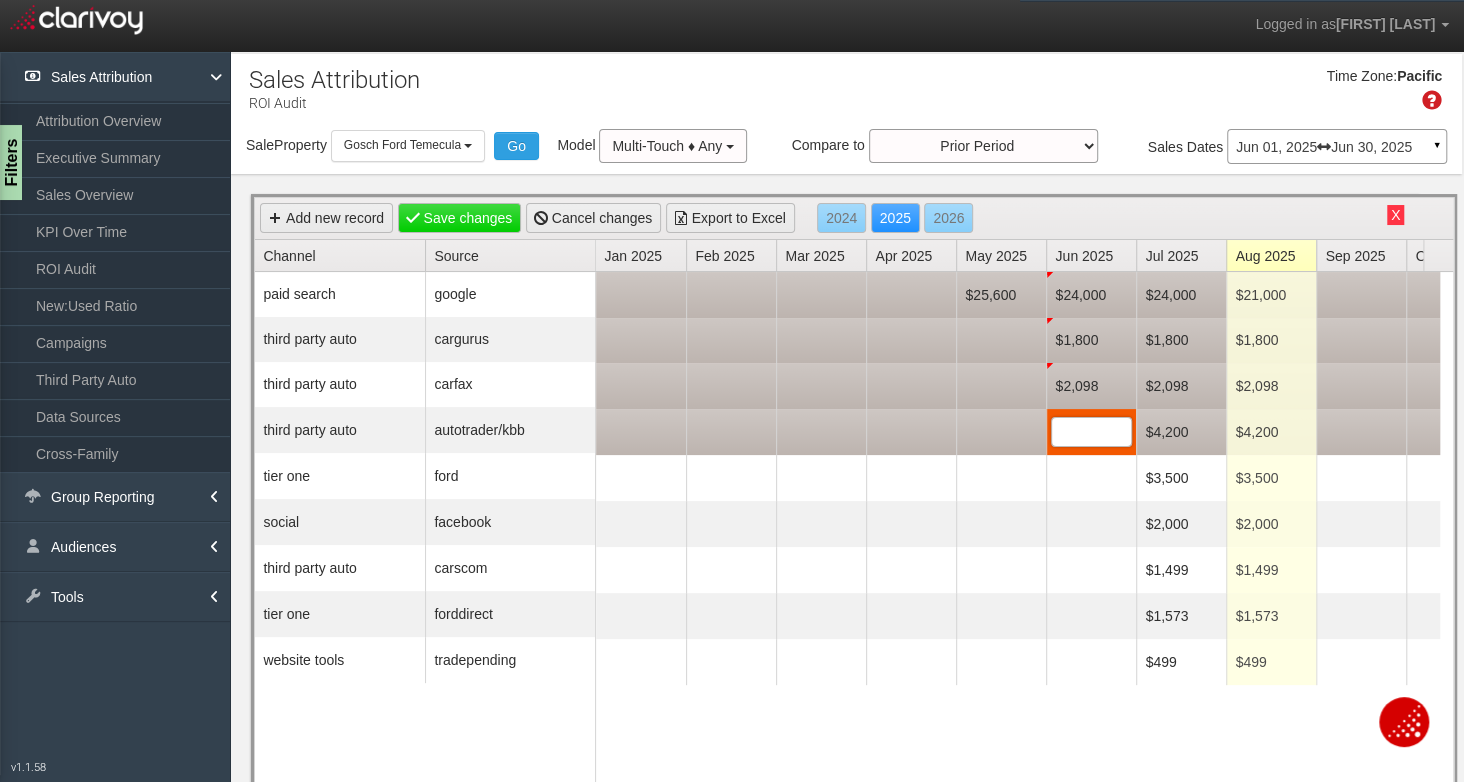 click at bounding box center (1091, 432) 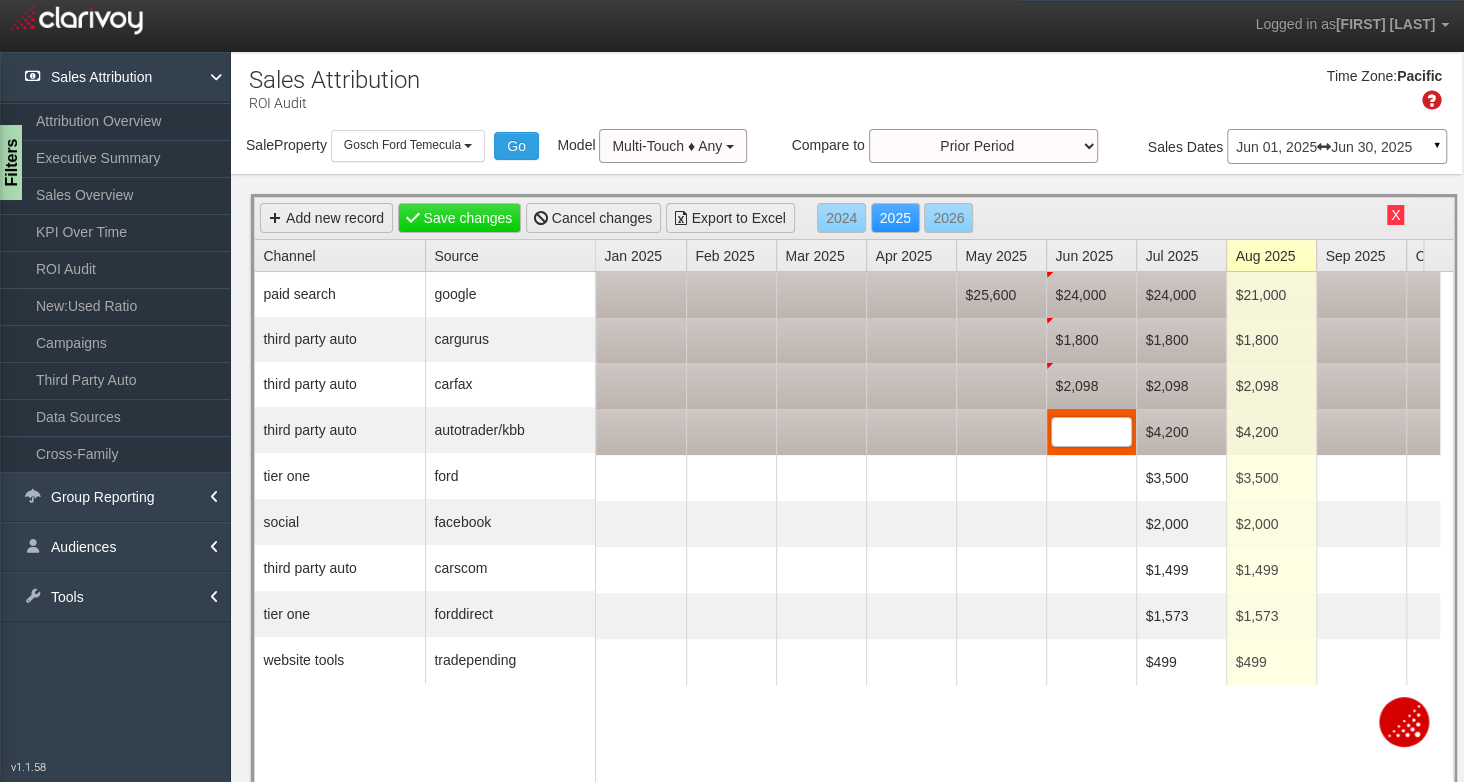 click at bounding box center (1091, 432) 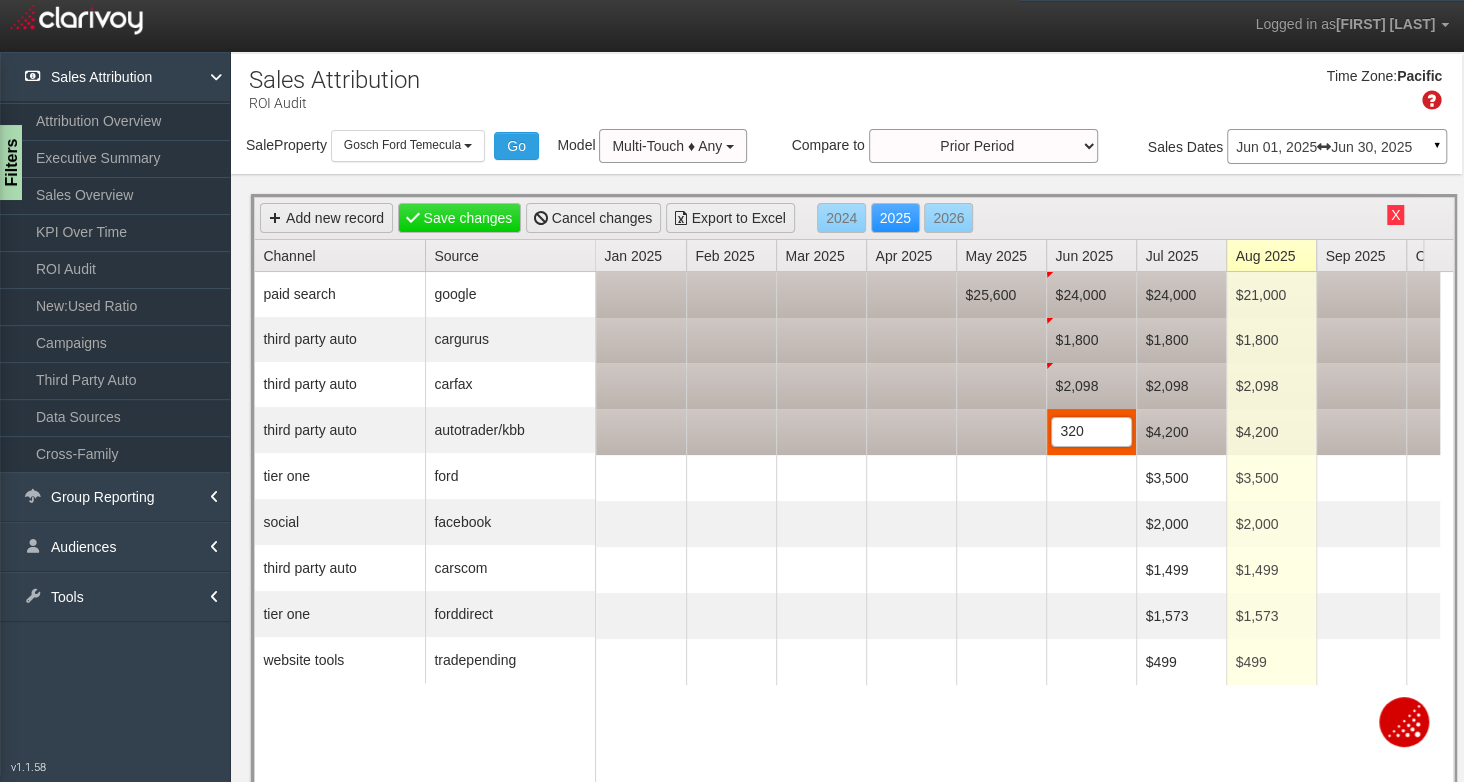 type on "3200" 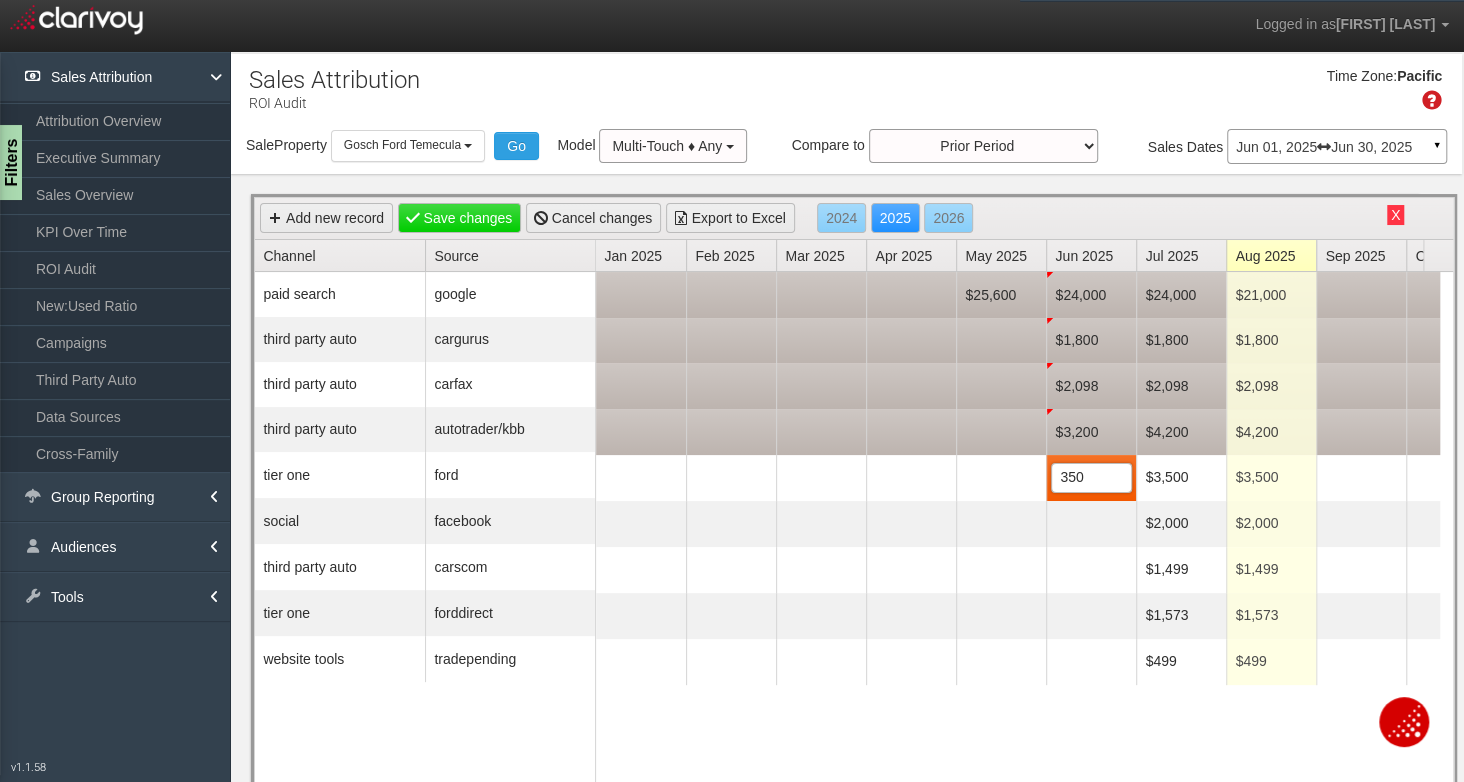 type on "3500" 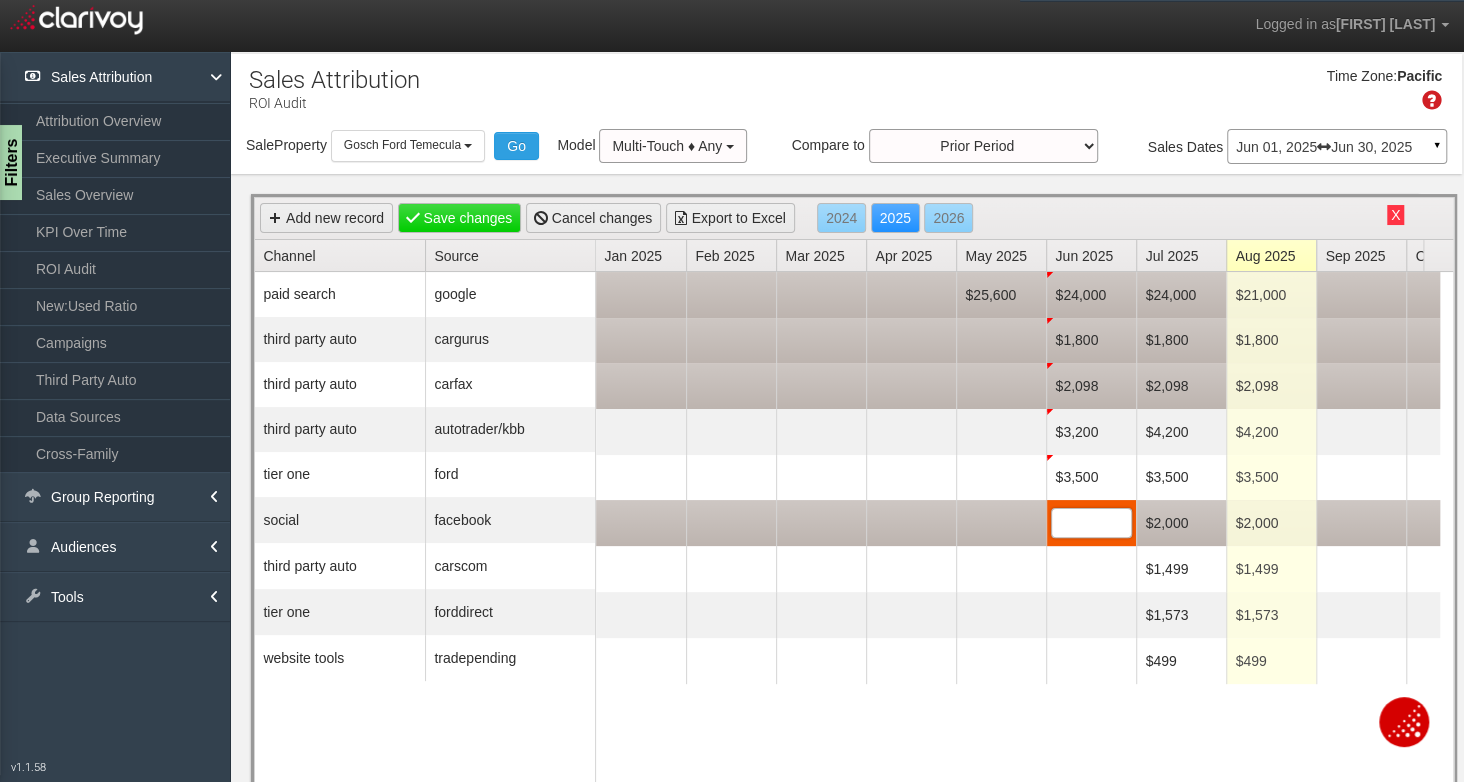 click at bounding box center [1091, 523] 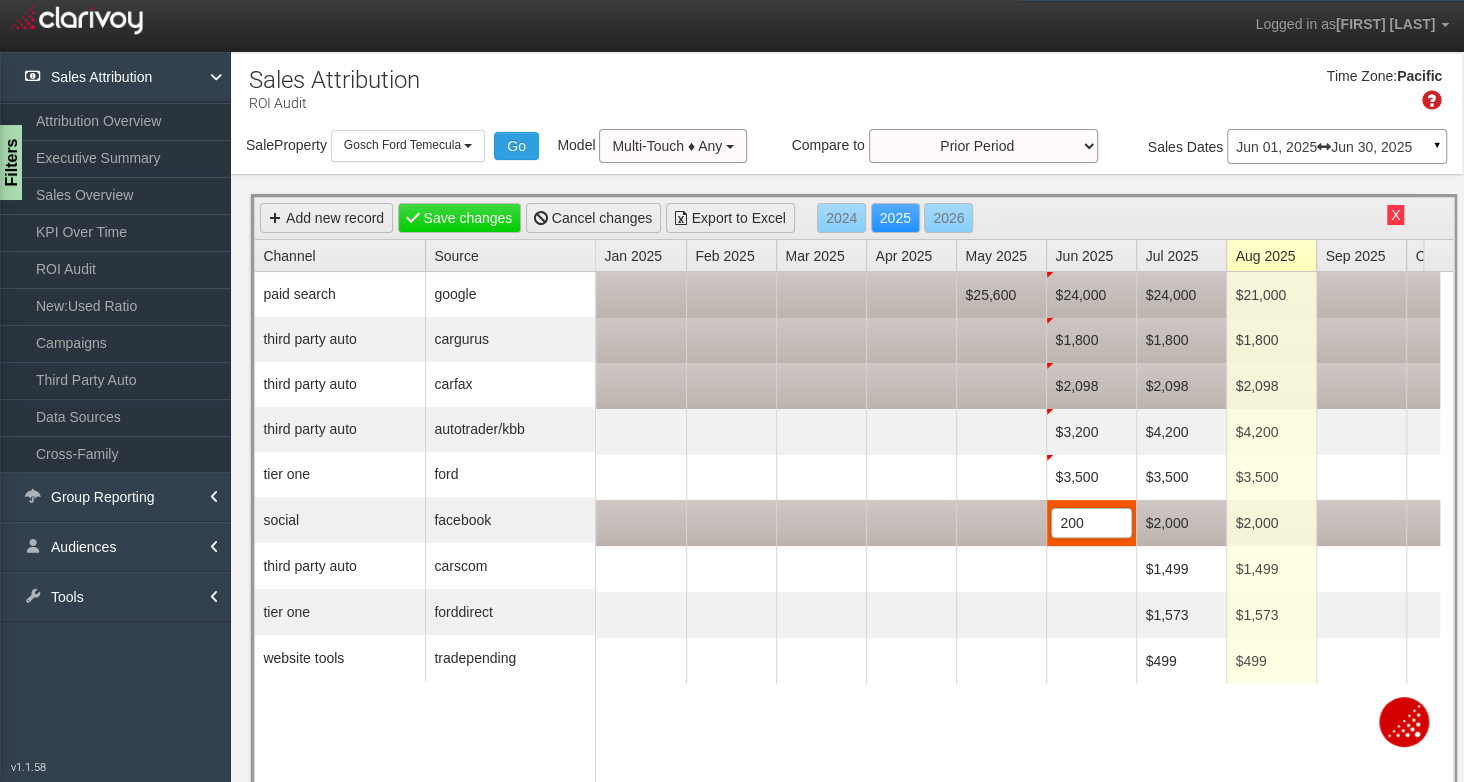 type on "2000" 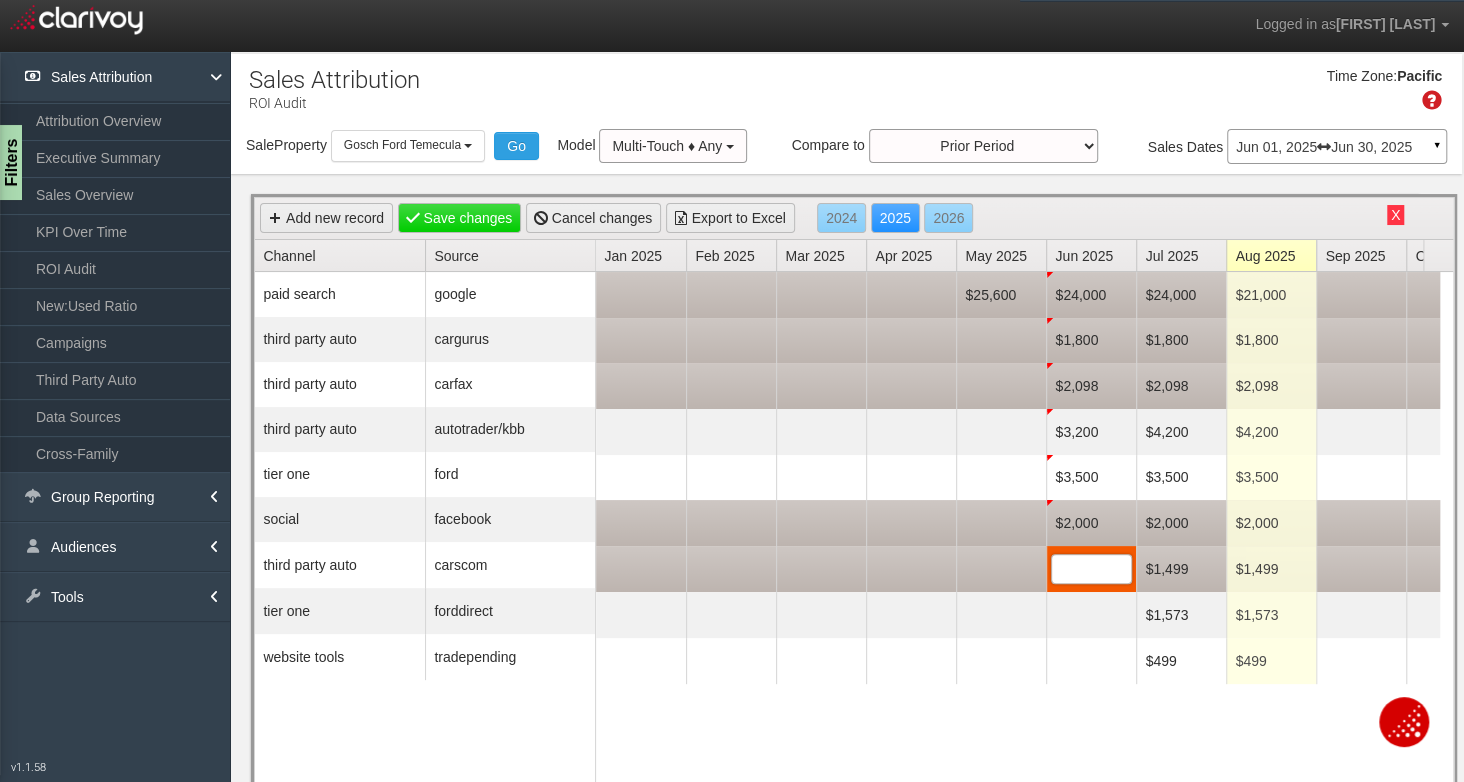 click at bounding box center (1091, 569) 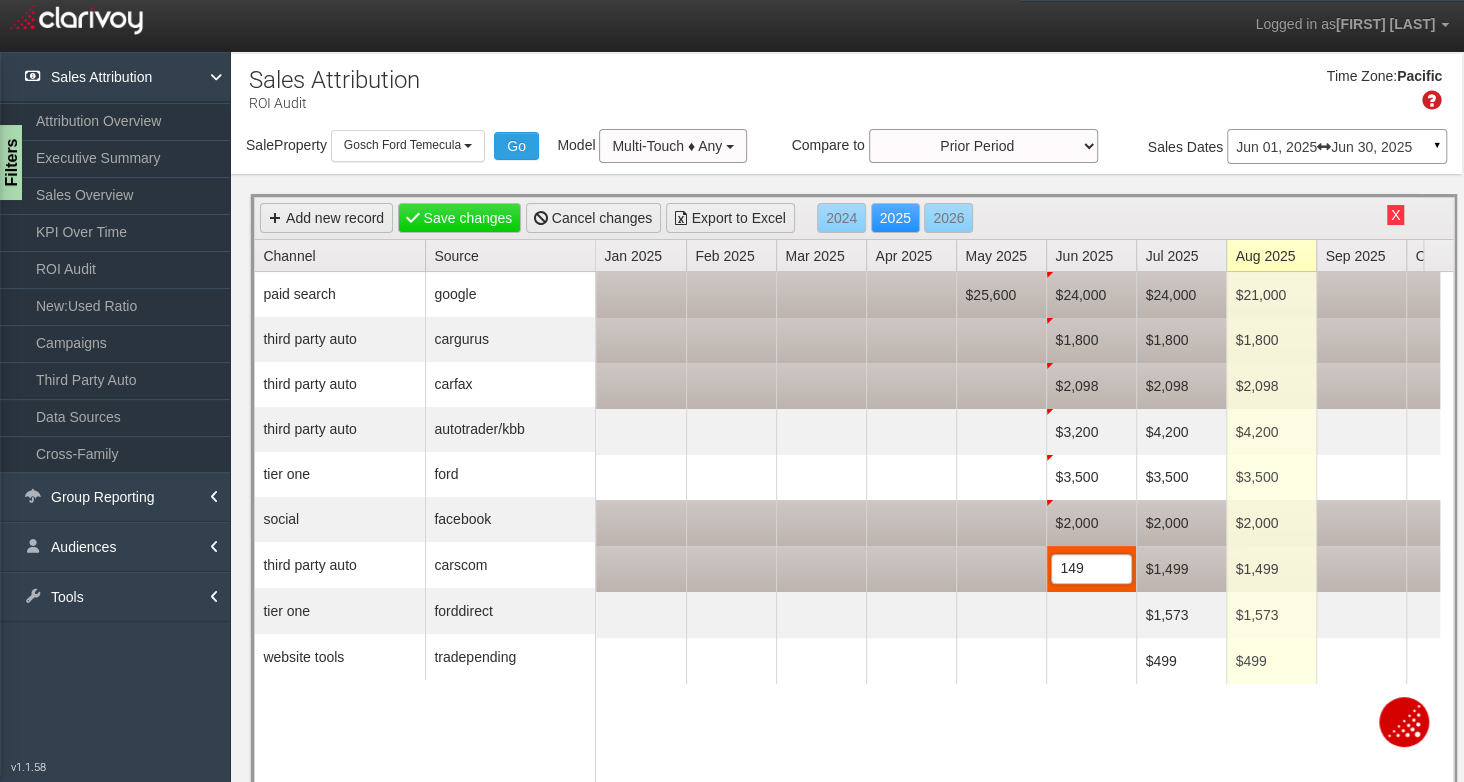 type on "1499" 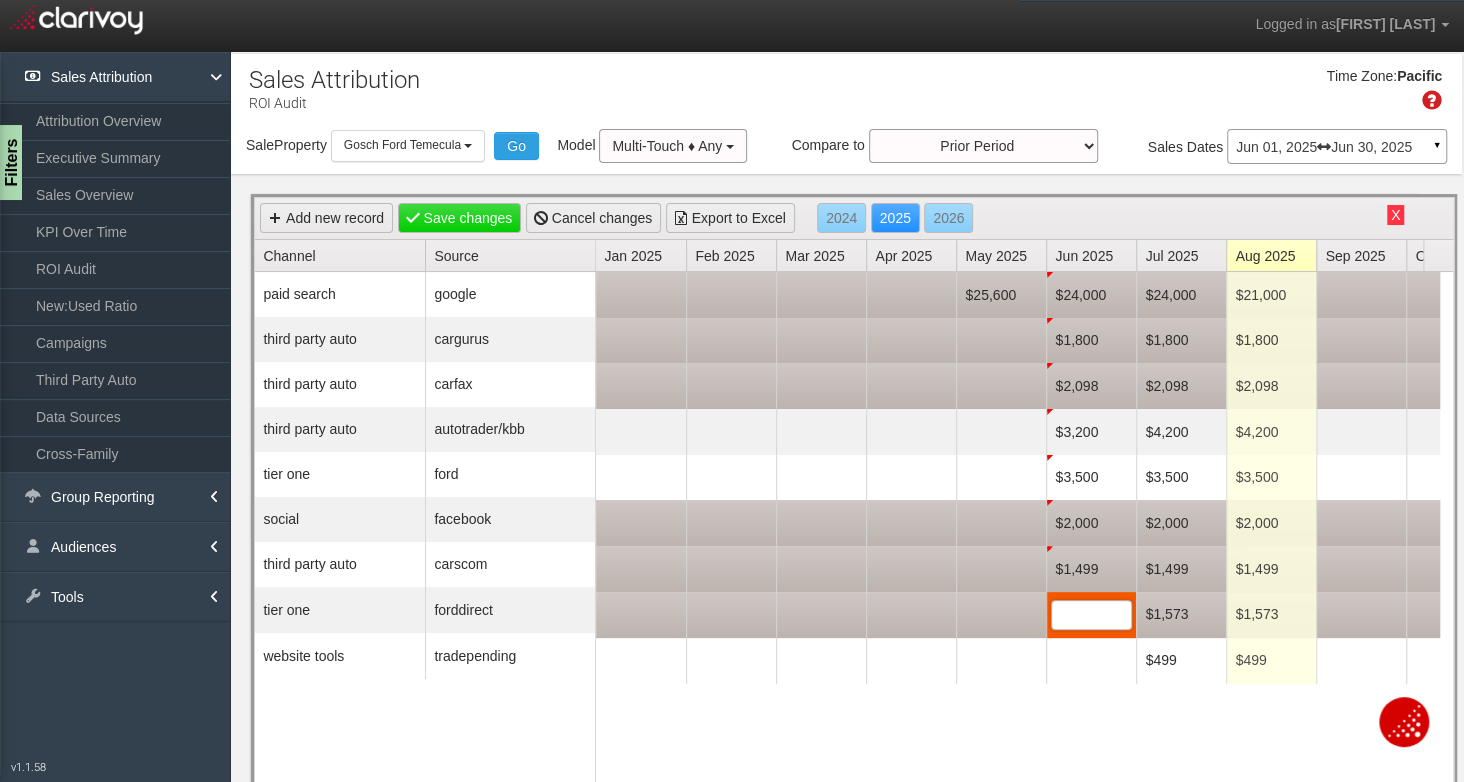 click at bounding box center [1091, 615] 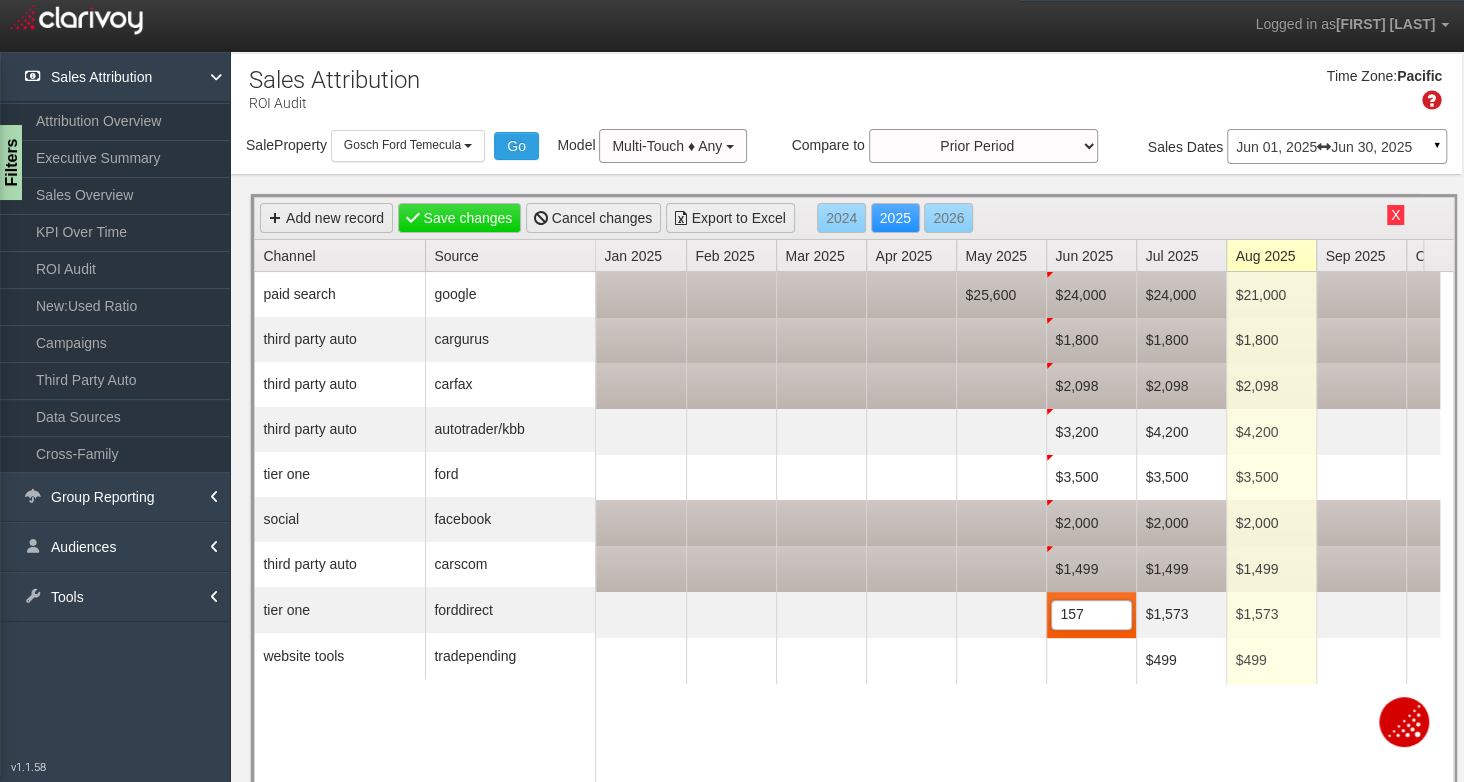 type on "1573" 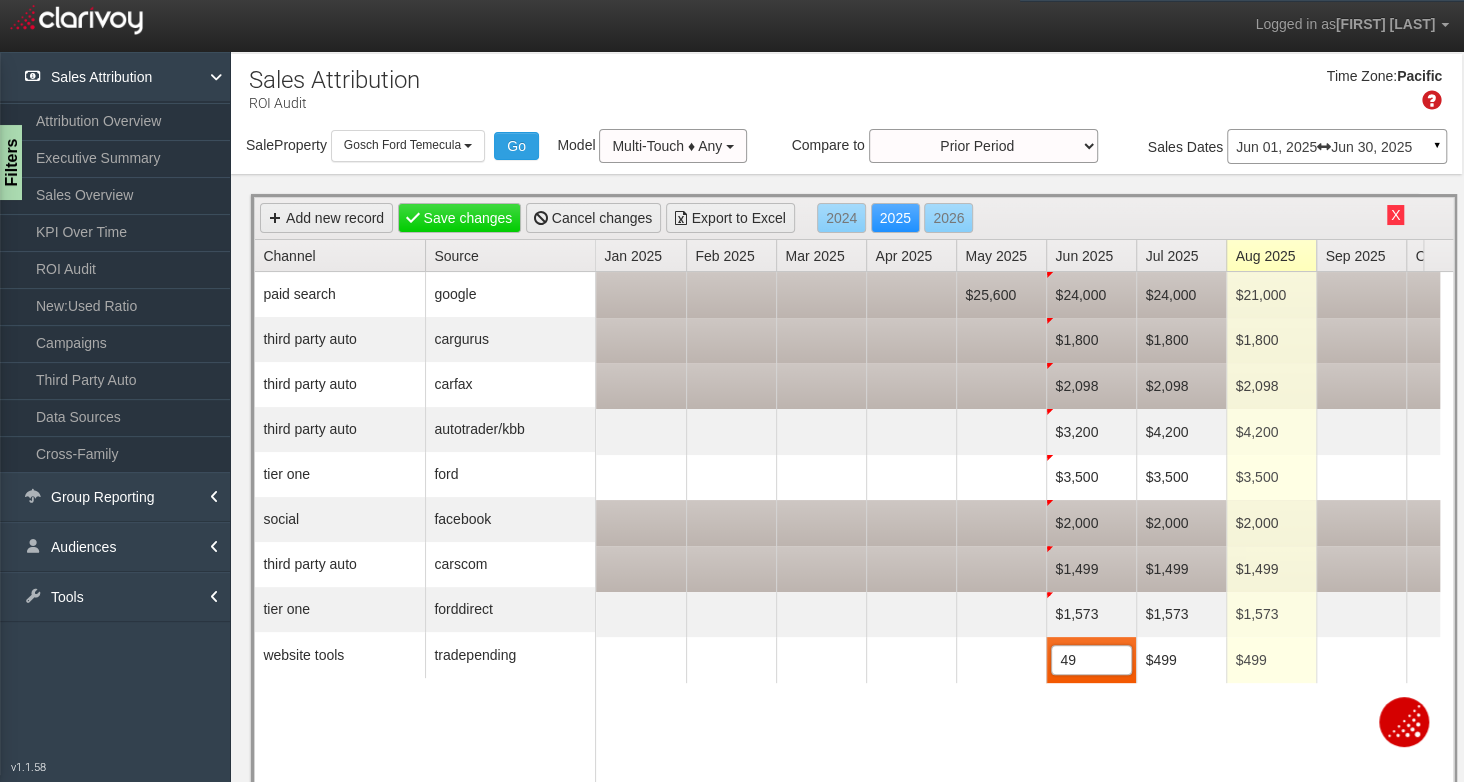 type on "499" 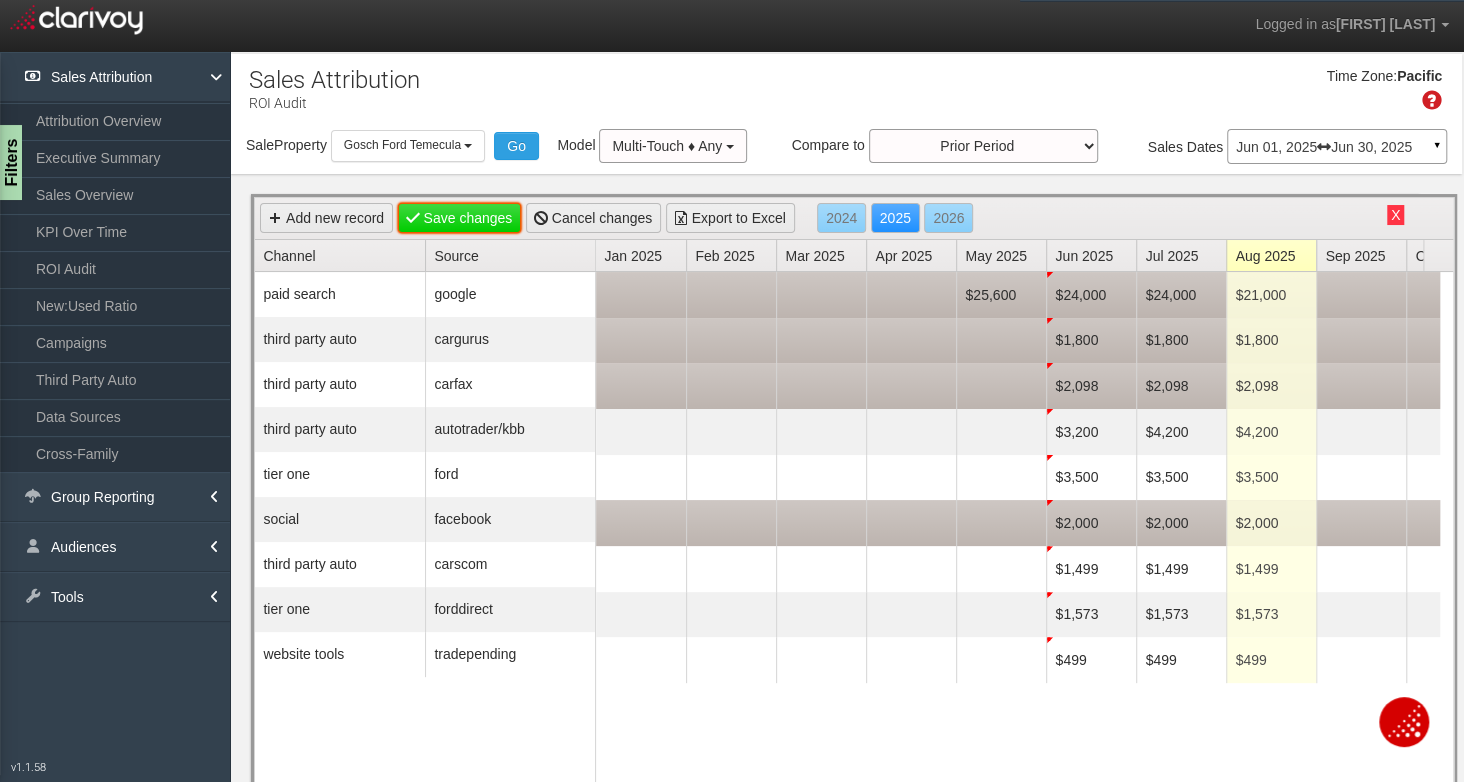 click on "Save changes" at bounding box center (460, 218) 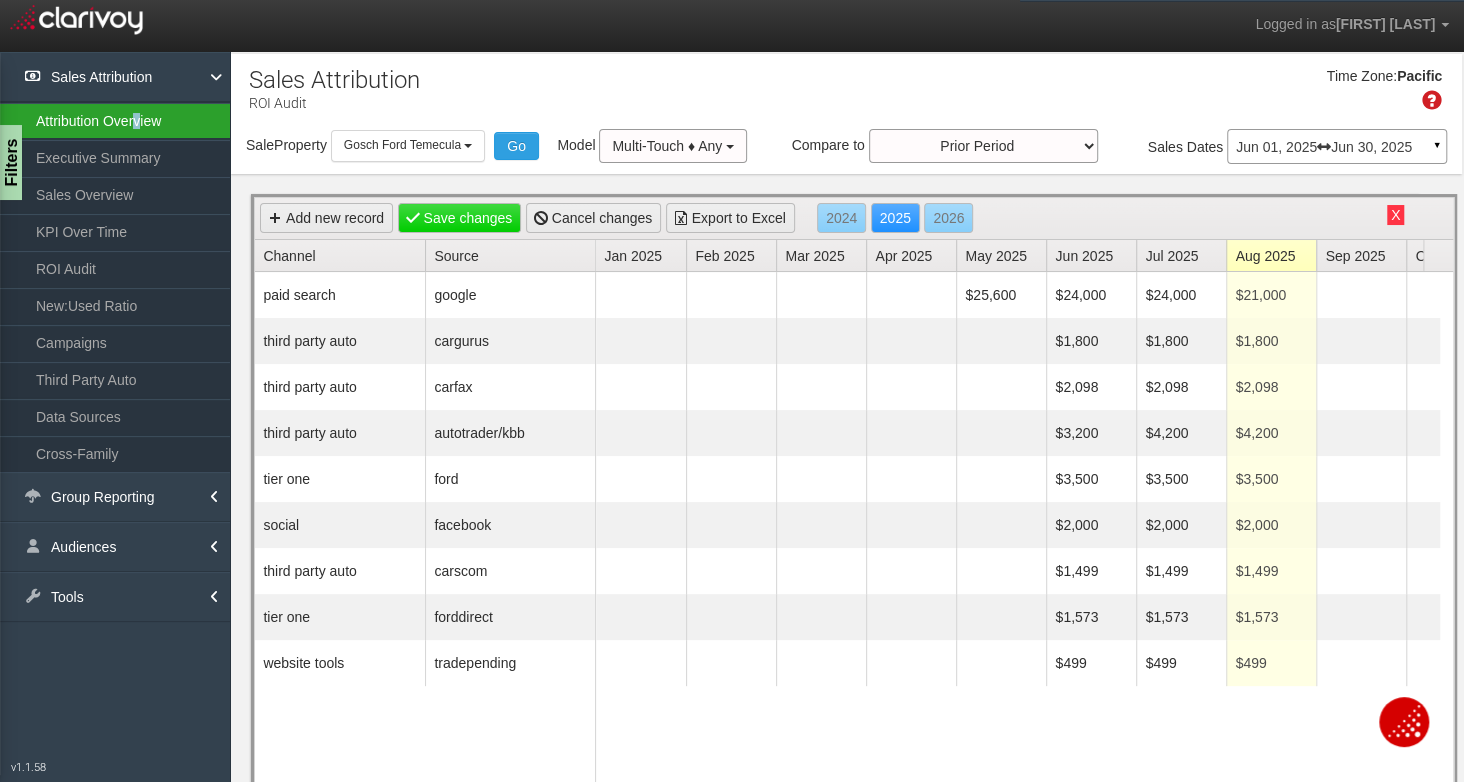 click on "Attribution Overview" at bounding box center [115, 121] 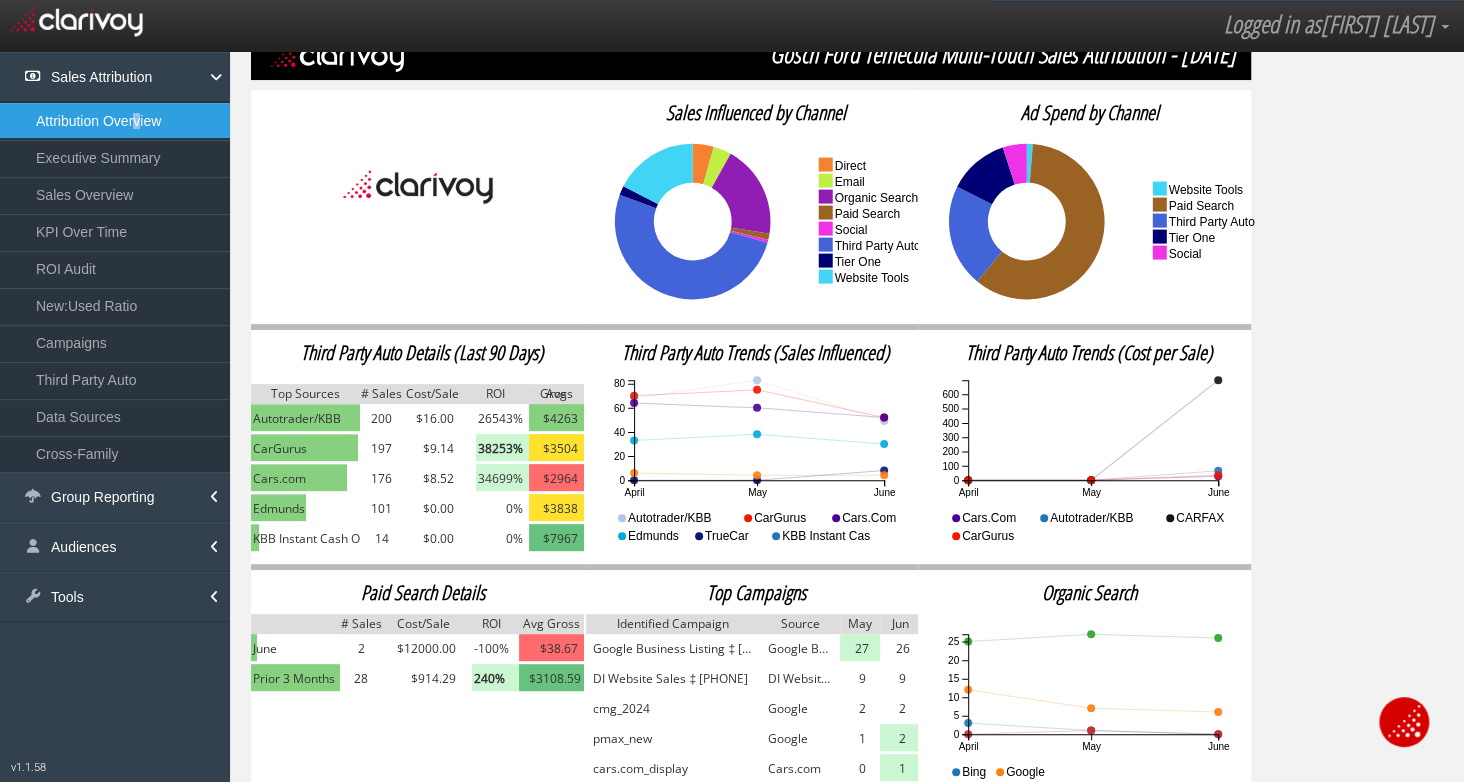 scroll, scrollTop: 219, scrollLeft: 0, axis: vertical 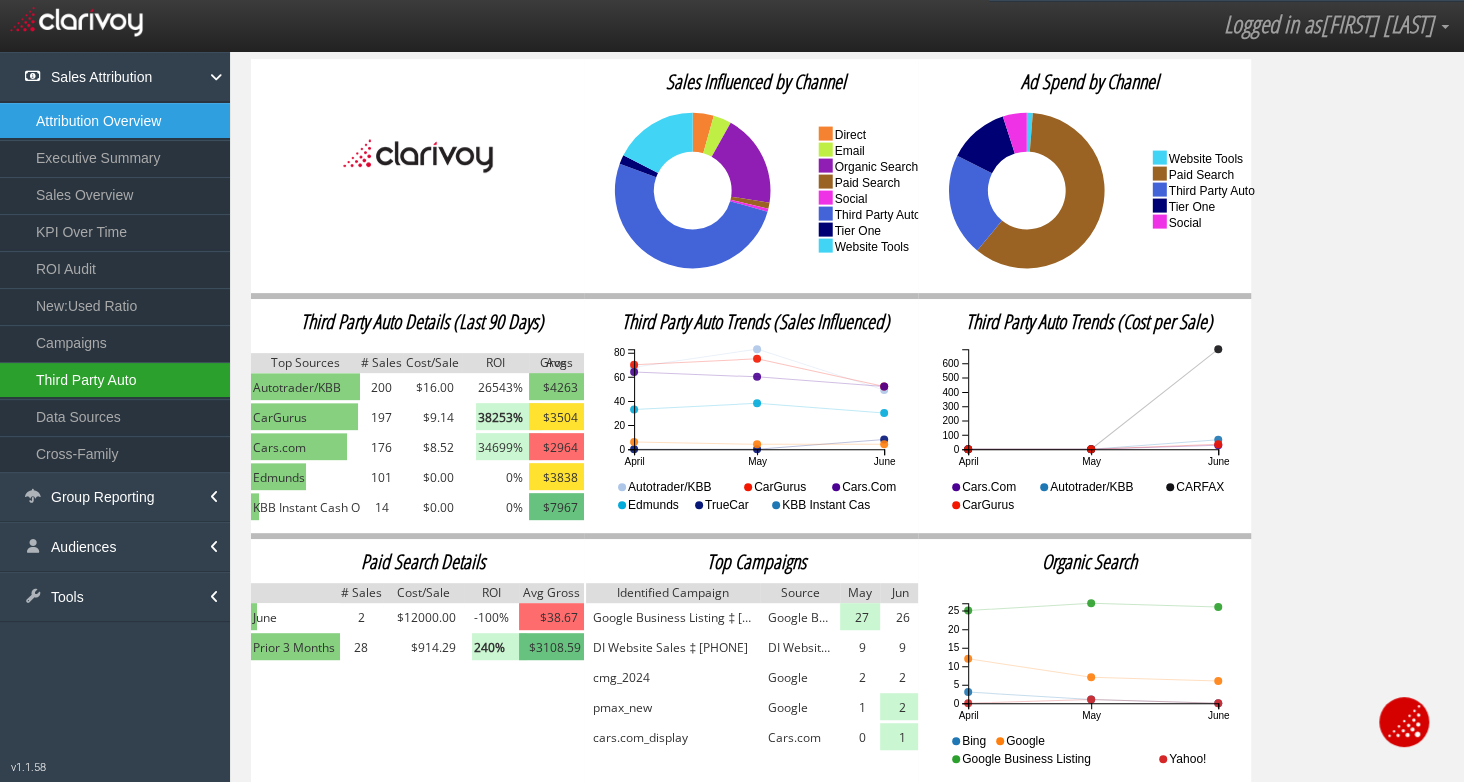 click on "Third Party Auto" at bounding box center (115, 380) 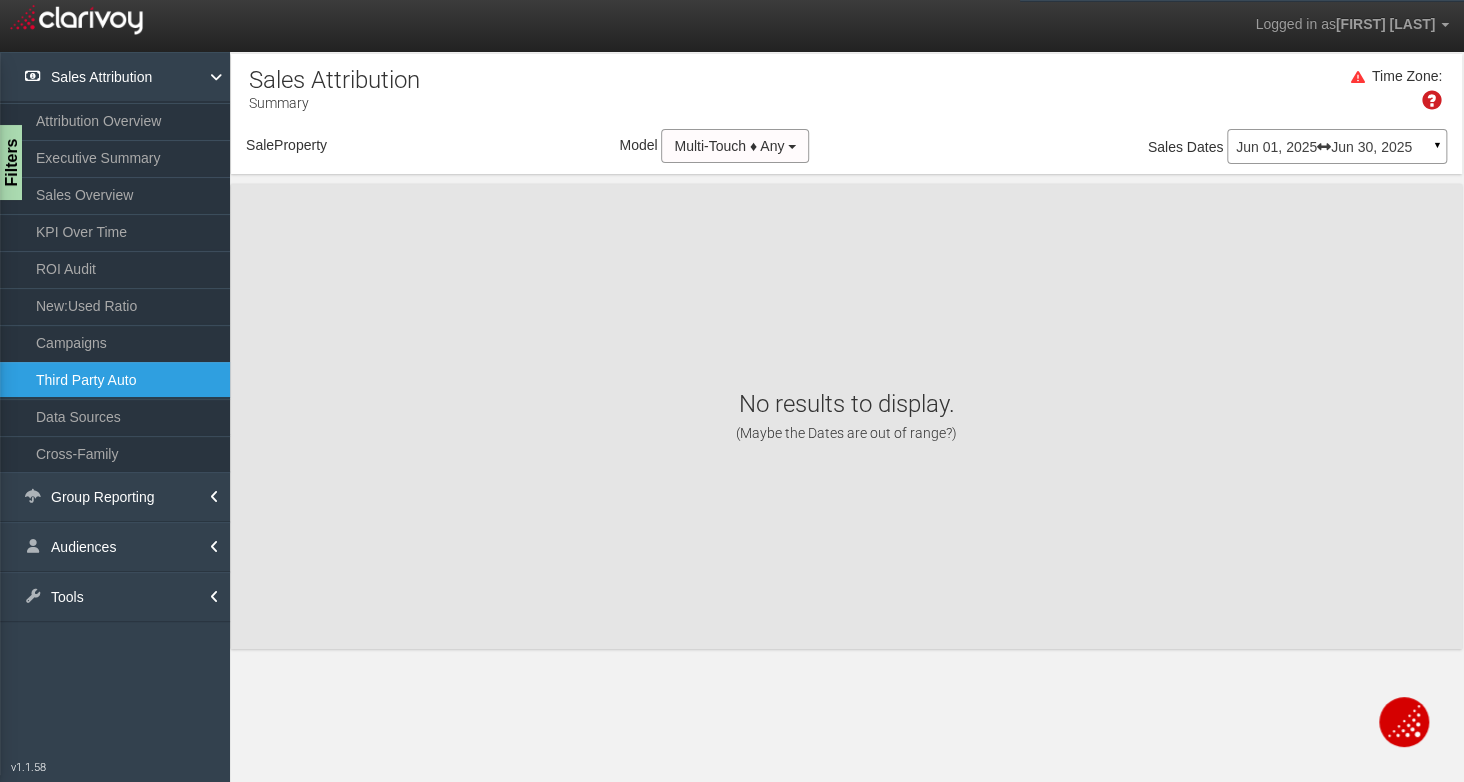 scroll, scrollTop: 0, scrollLeft: 0, axis: both 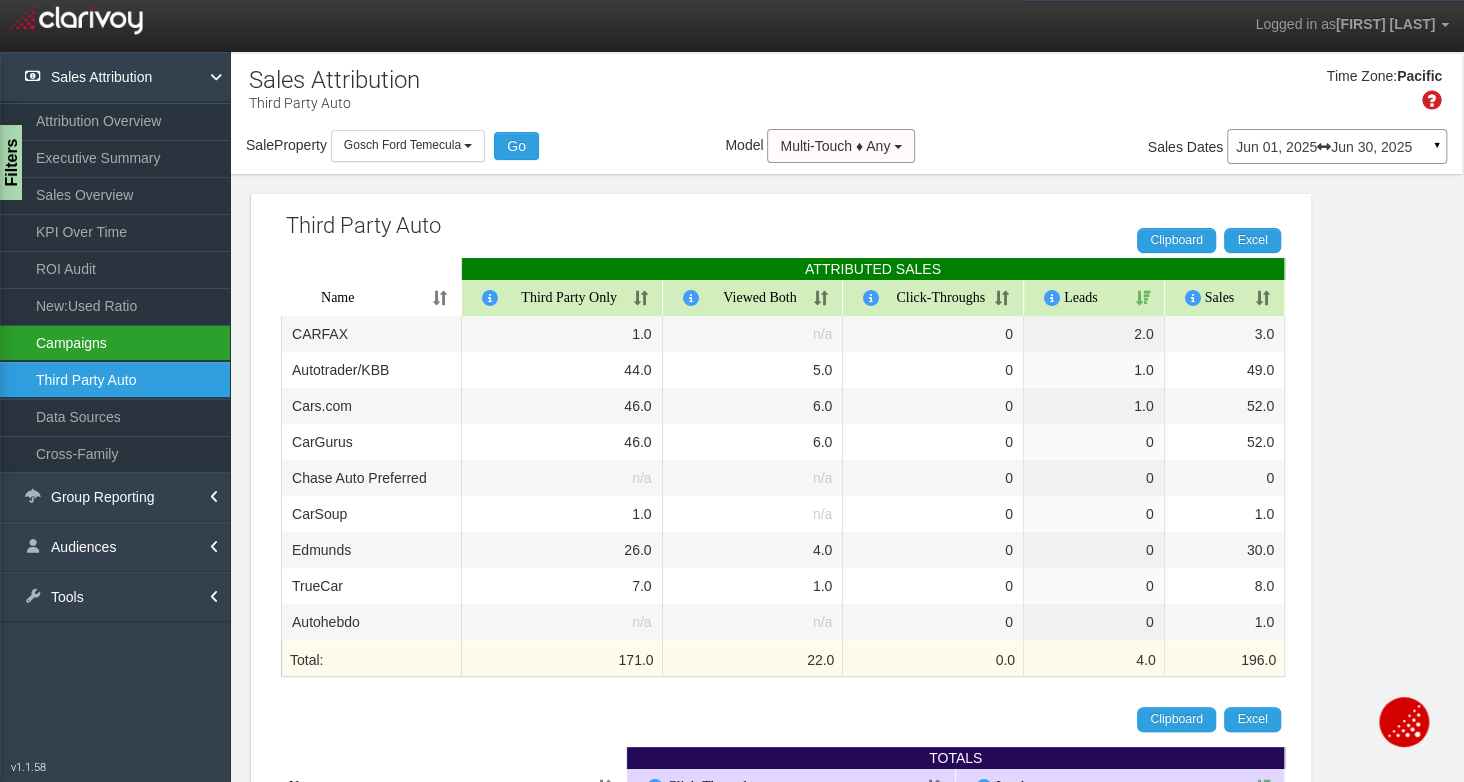 click on "Campaigns" at bounding box center [115, 343] 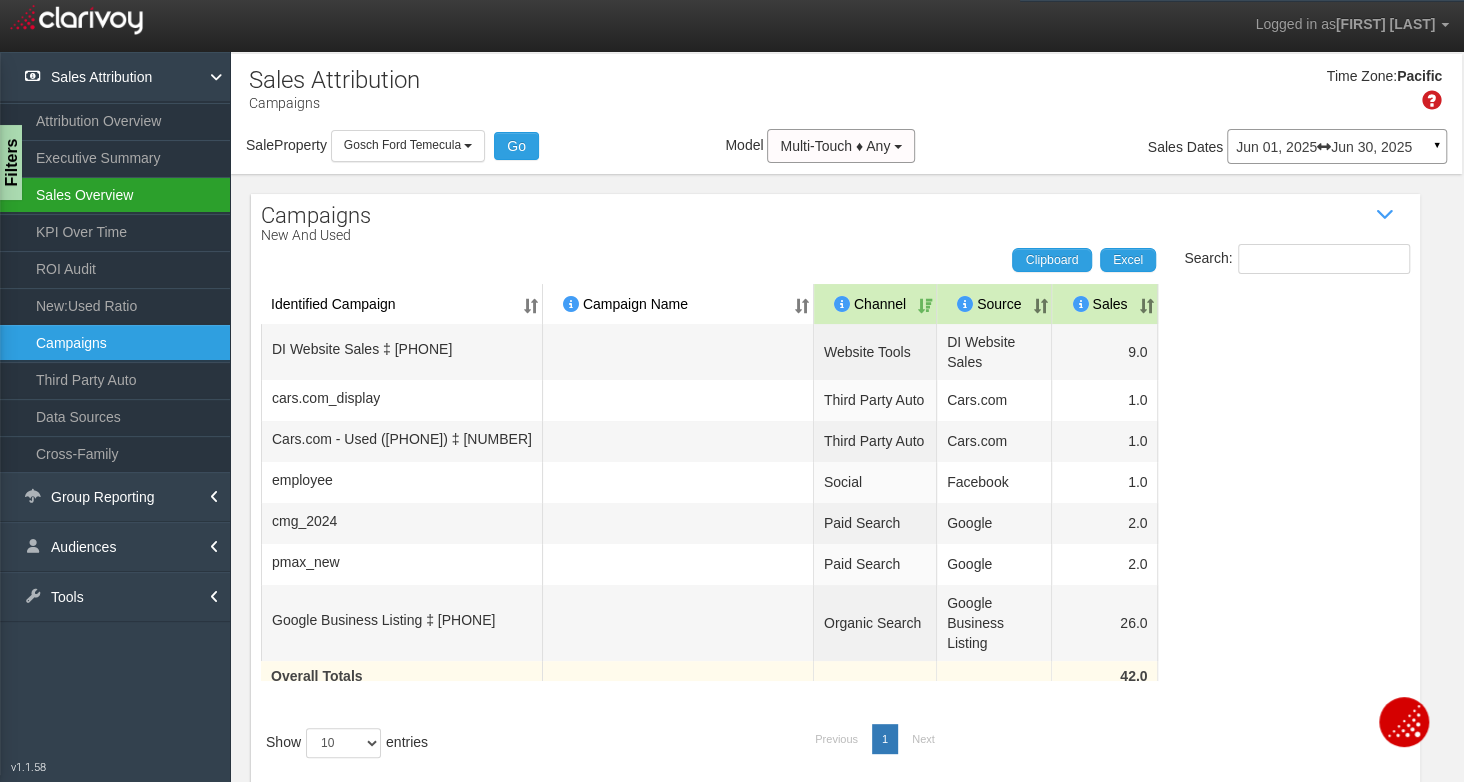 click on "Sales Overview" at bounding box center (115, 195) 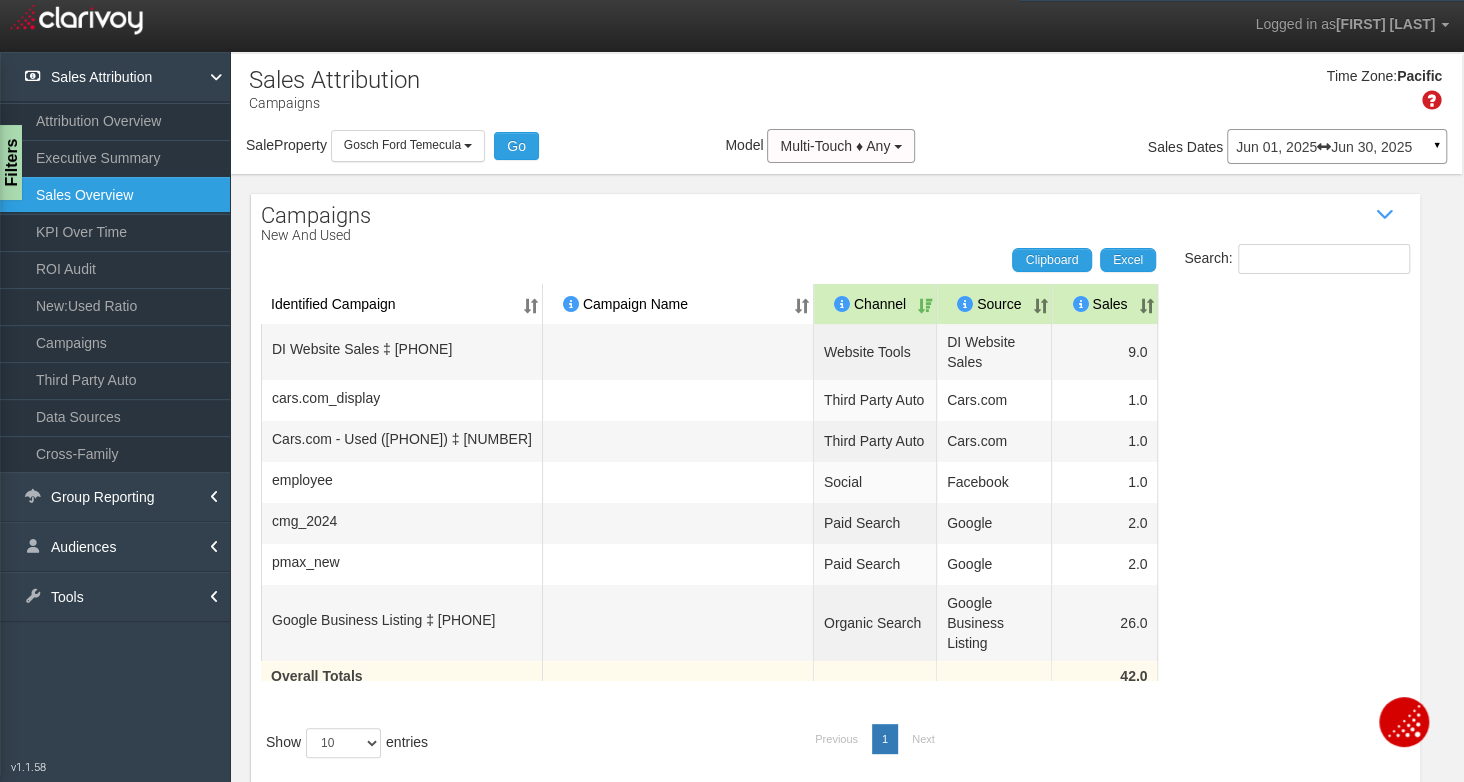 click on "Sales Overview" at bounding box center [115, 195] 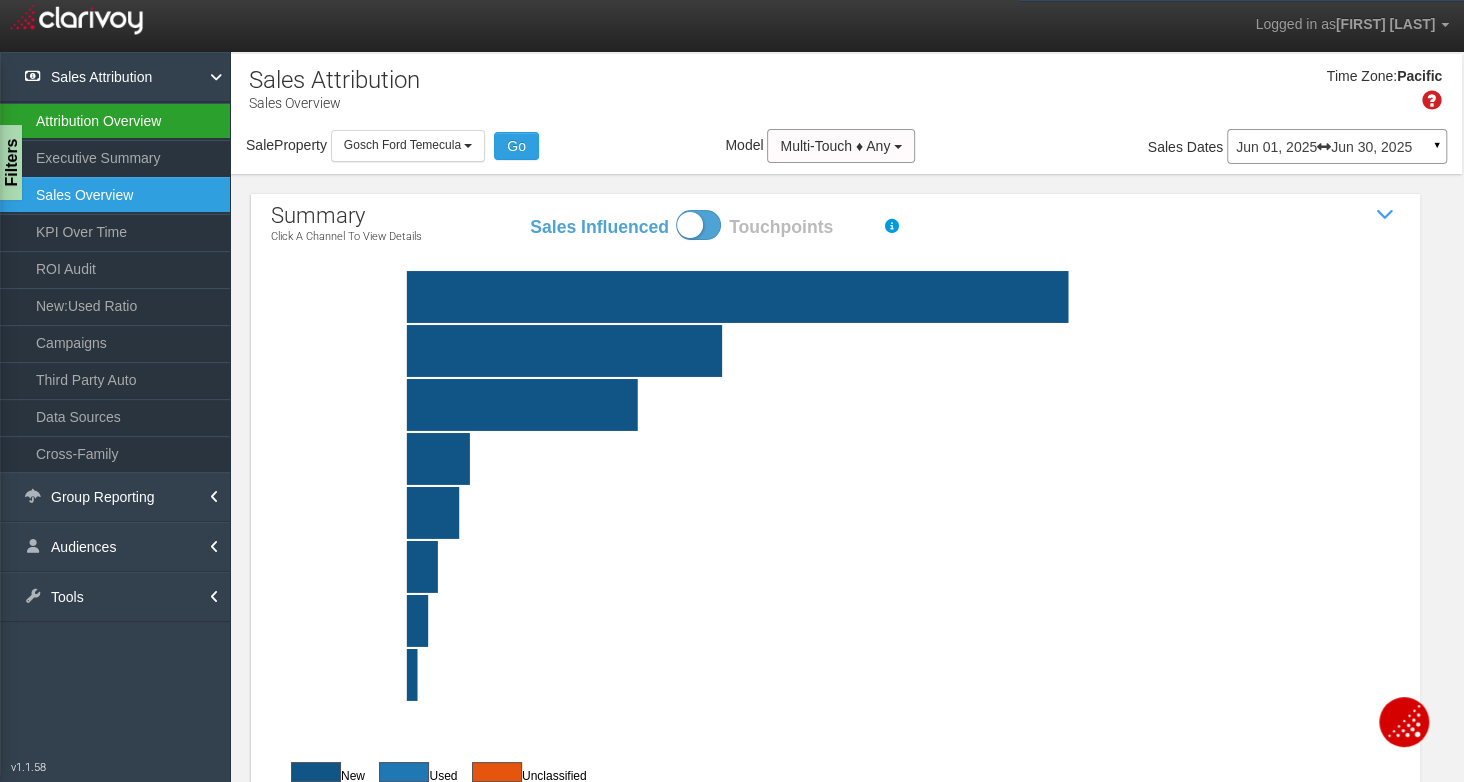click on "Attribution Overview" at bounding box center [115, 121] 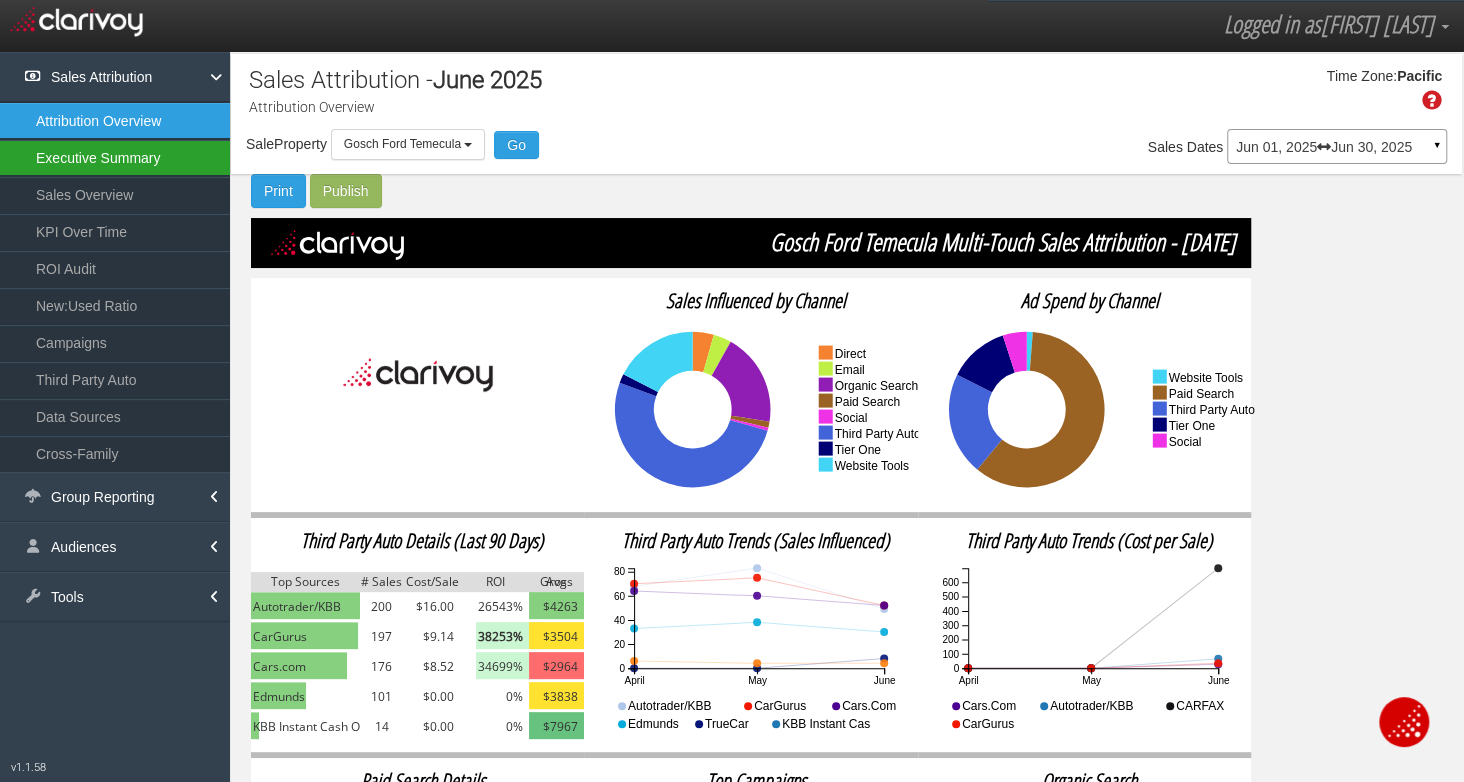 click on "Executive Summary" at bounding box center [115, 158] 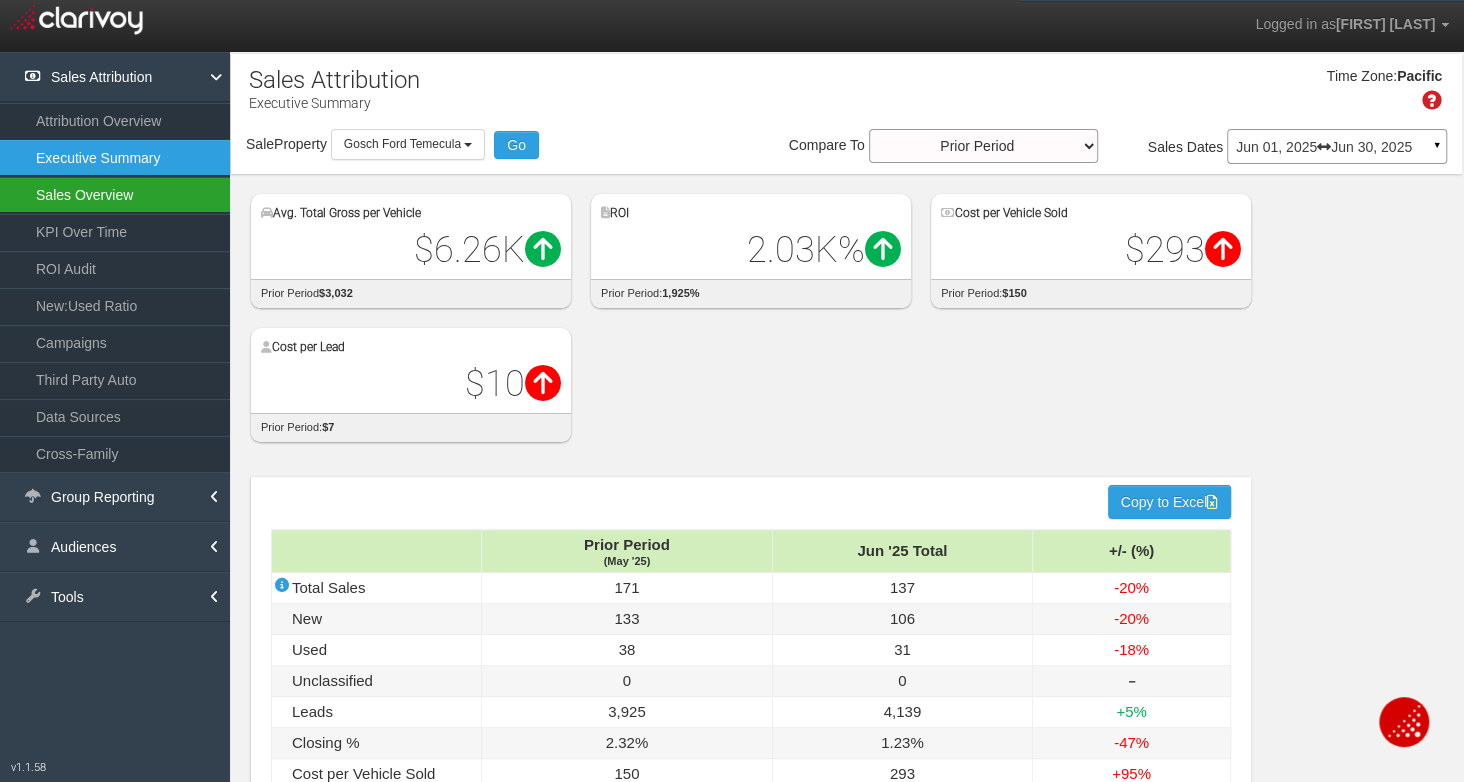 click on "Sales Overview" at bounding box center [115, 195] 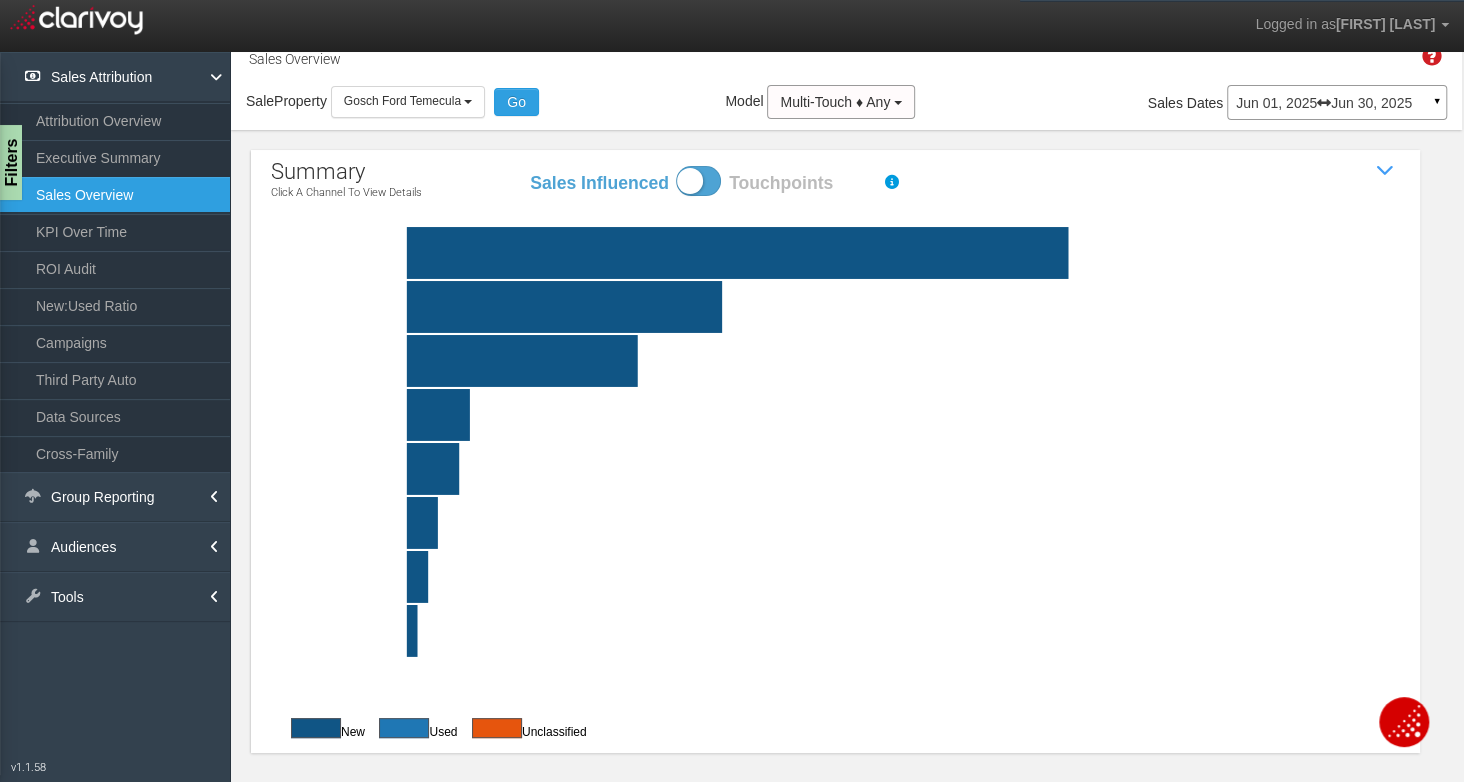 scroll, scrollTop: 0, scrollLeft: 0, axis: both 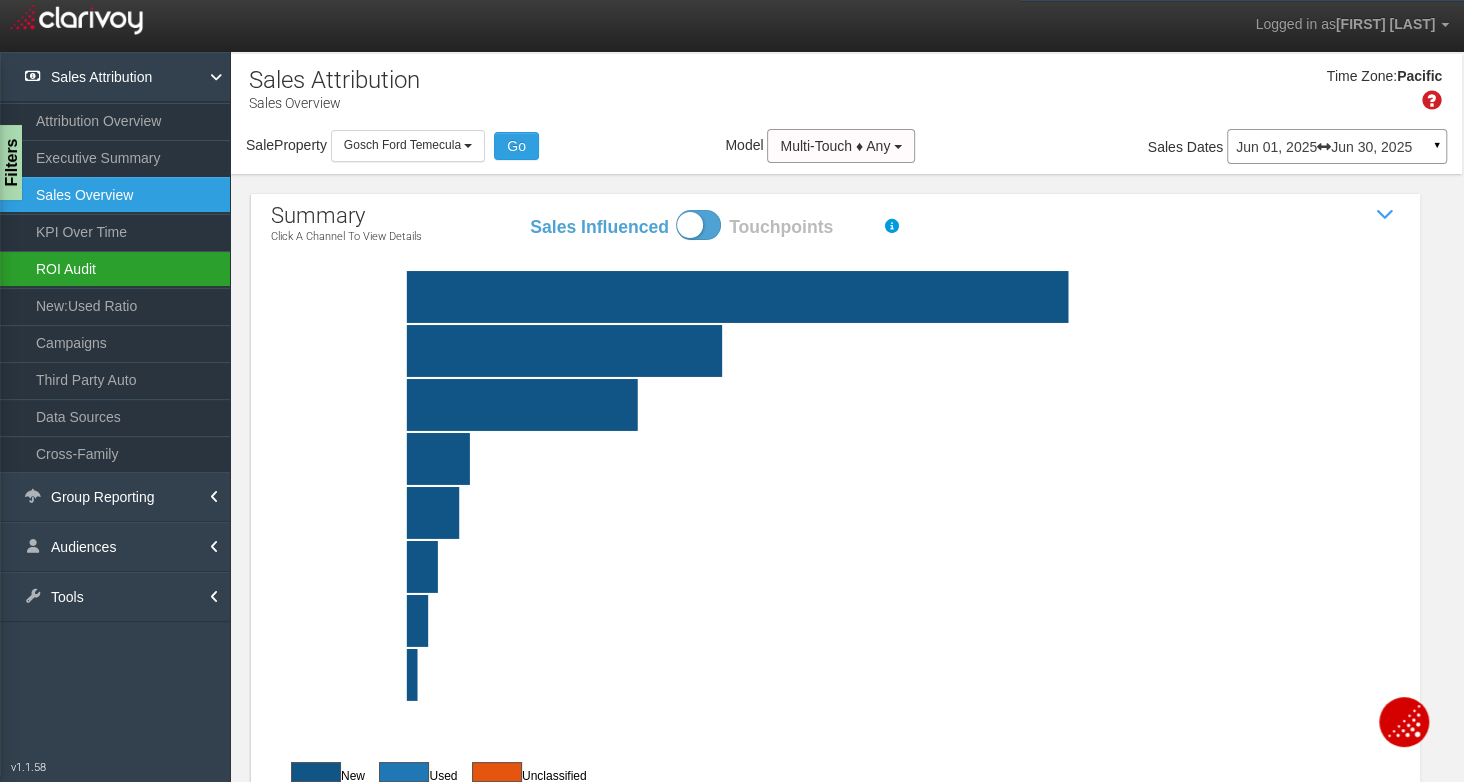 click on "ROI Audit" at bounding box center (115, 269) 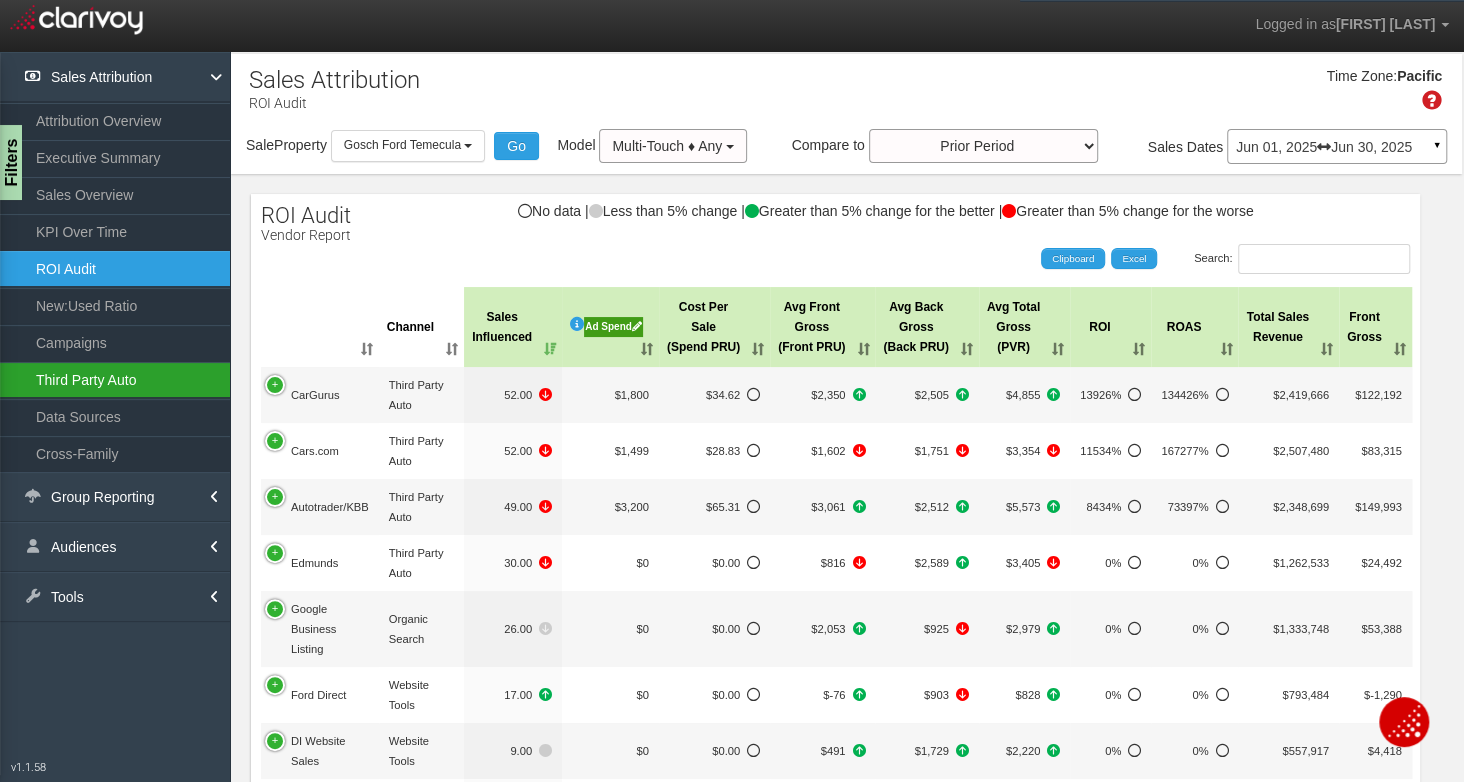 click on "Third Party Auto" at bounding box center (115, 380) 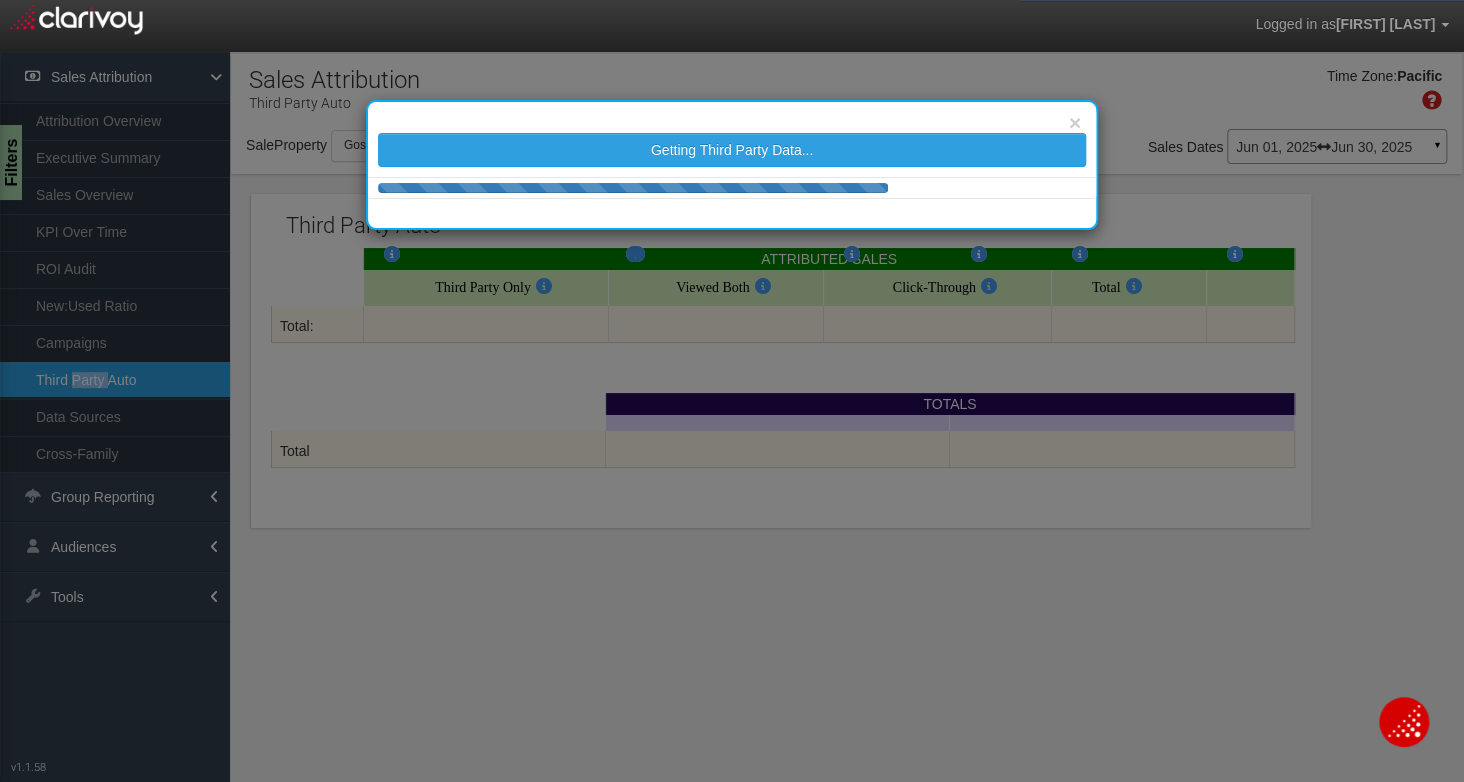 scroll, scrollTop: 0, scrollLeft: 0, axis: both 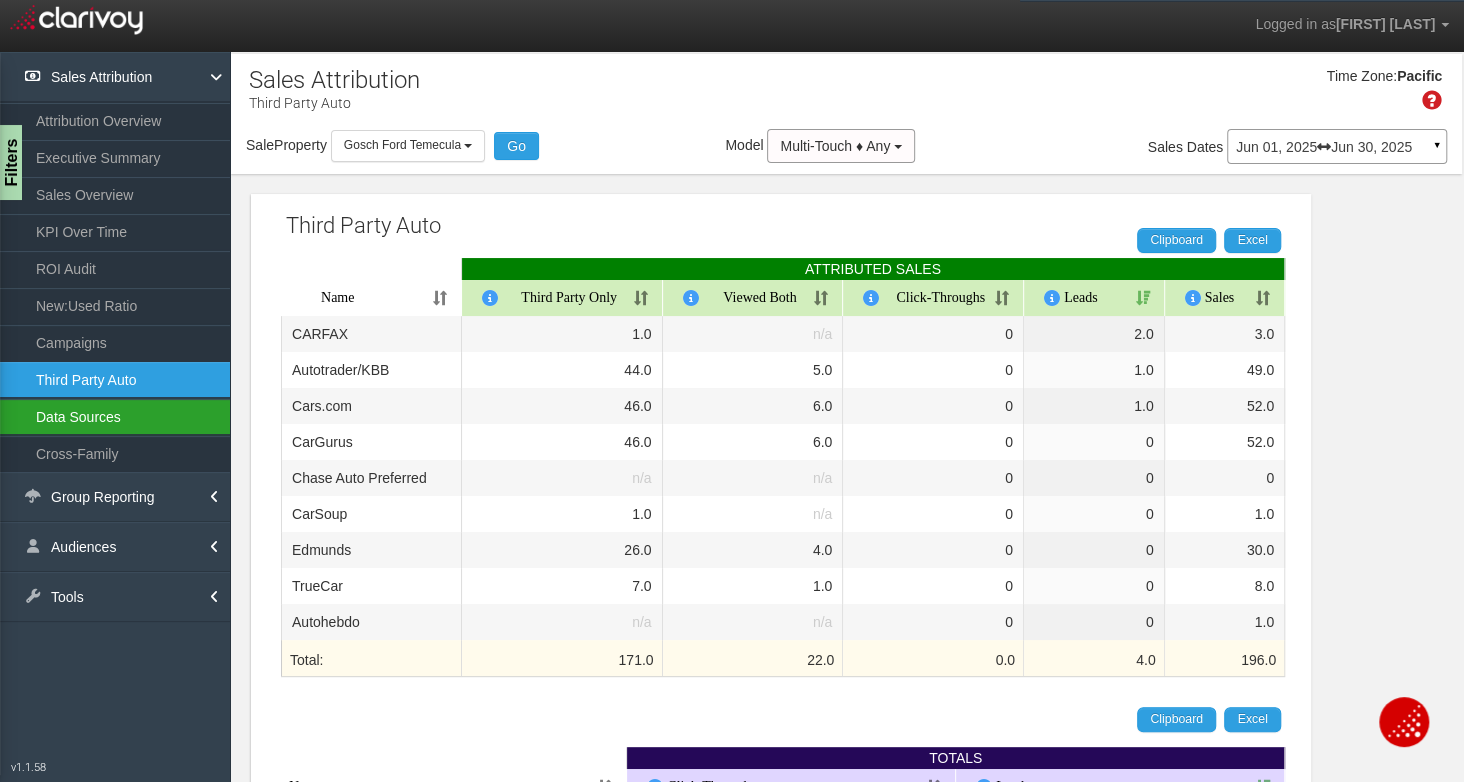 click on "Data Sources" at bounding box center [115, 417] 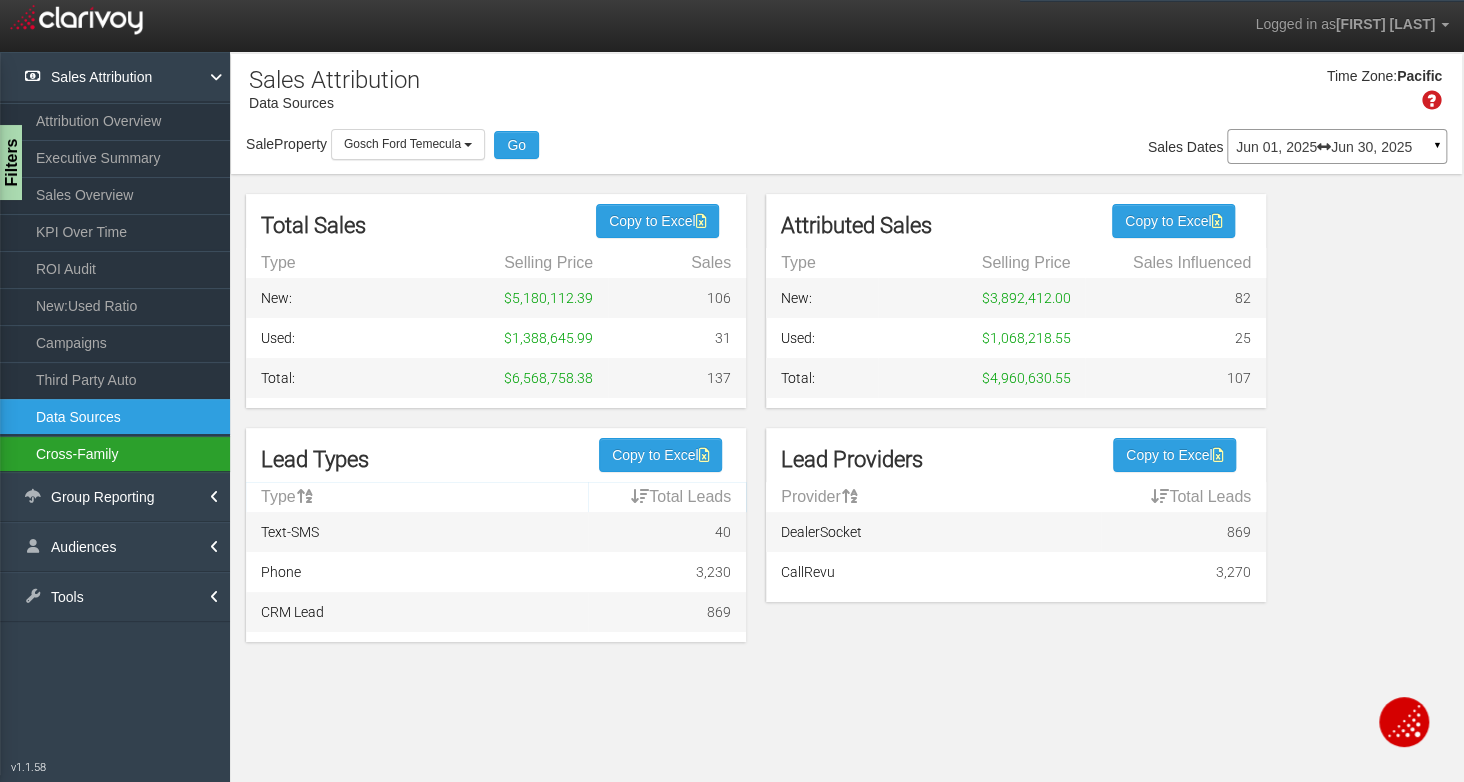 click on "Cross-Family" at bounding box center [115, 454] 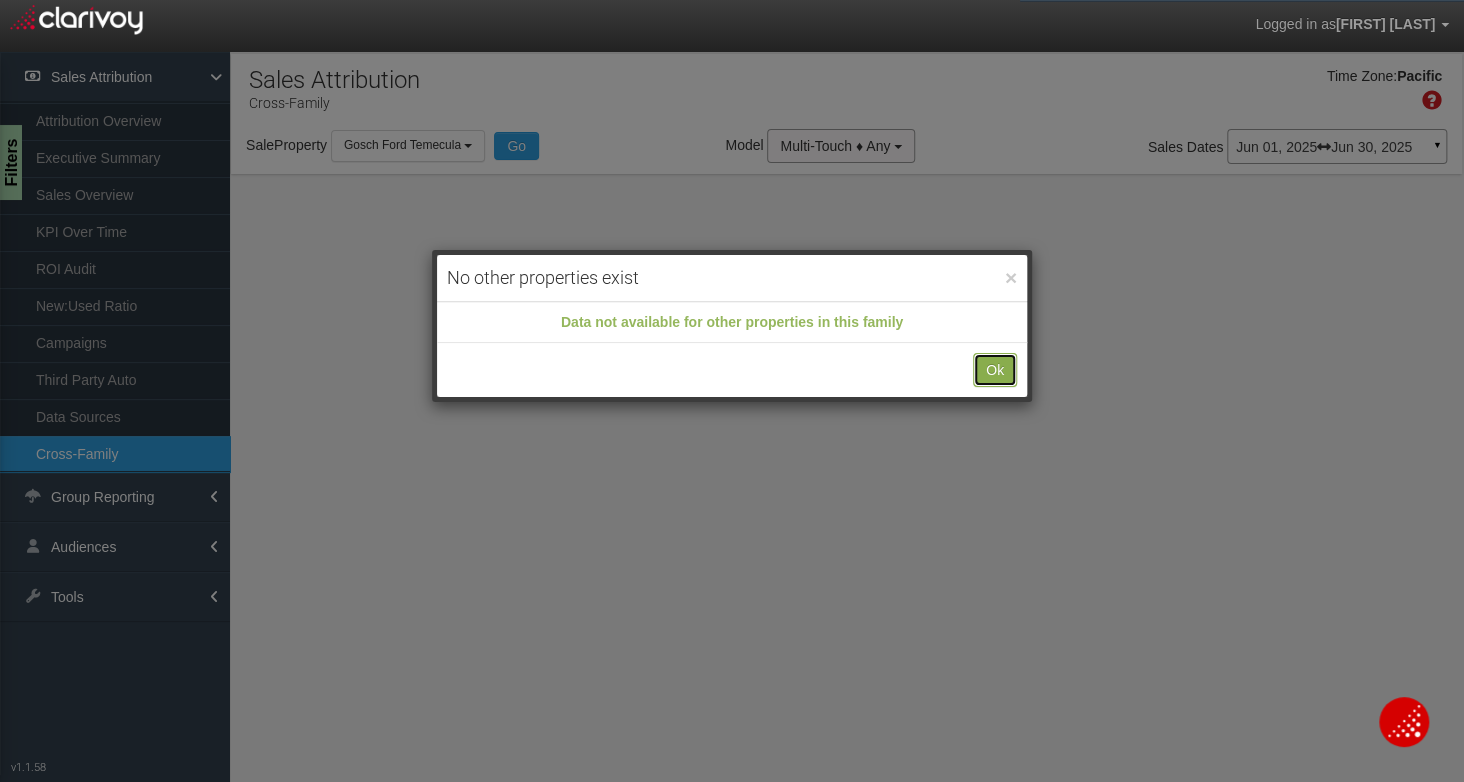 click on "Ok" at bounding box center (995, 370) 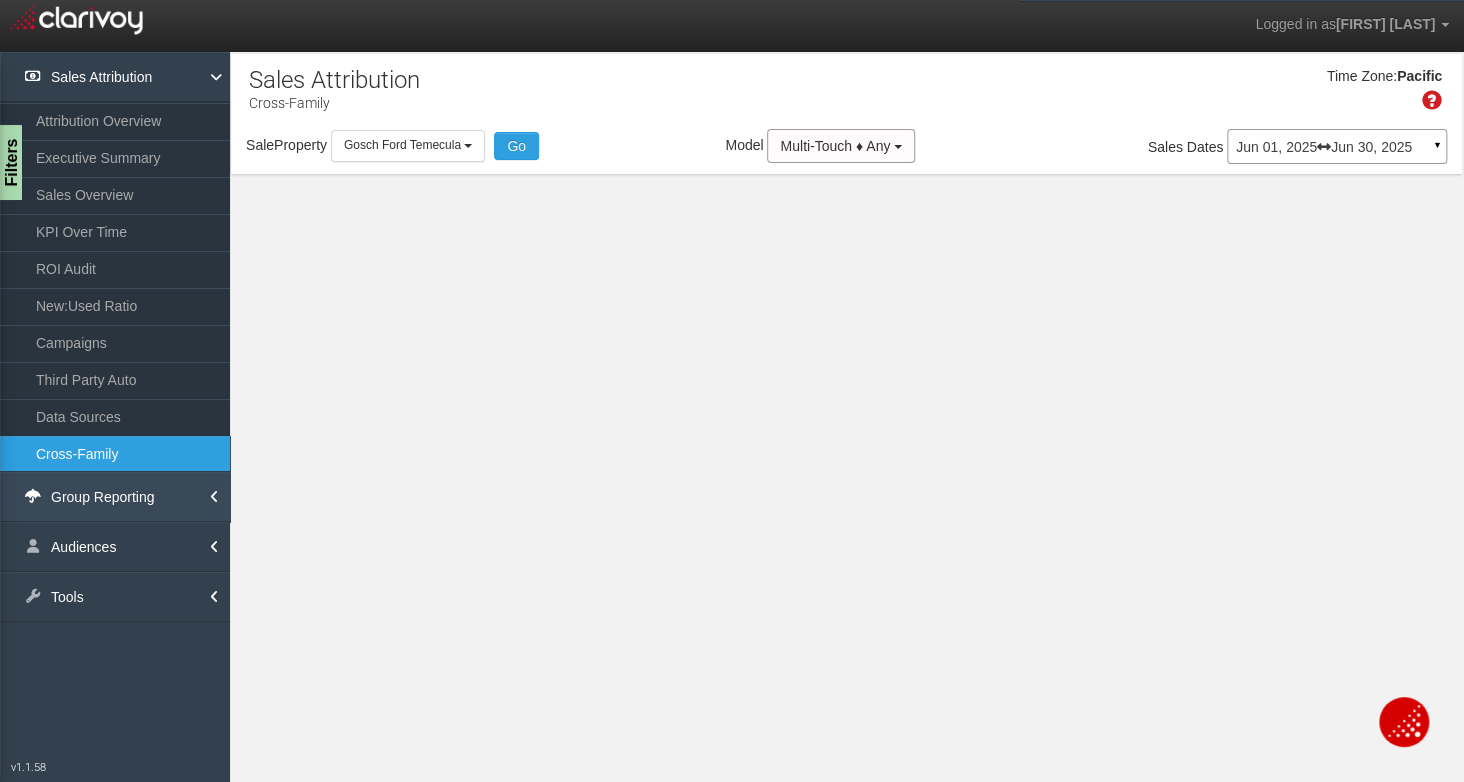 click on "Group Reporting" at bounding box center (115, 497) 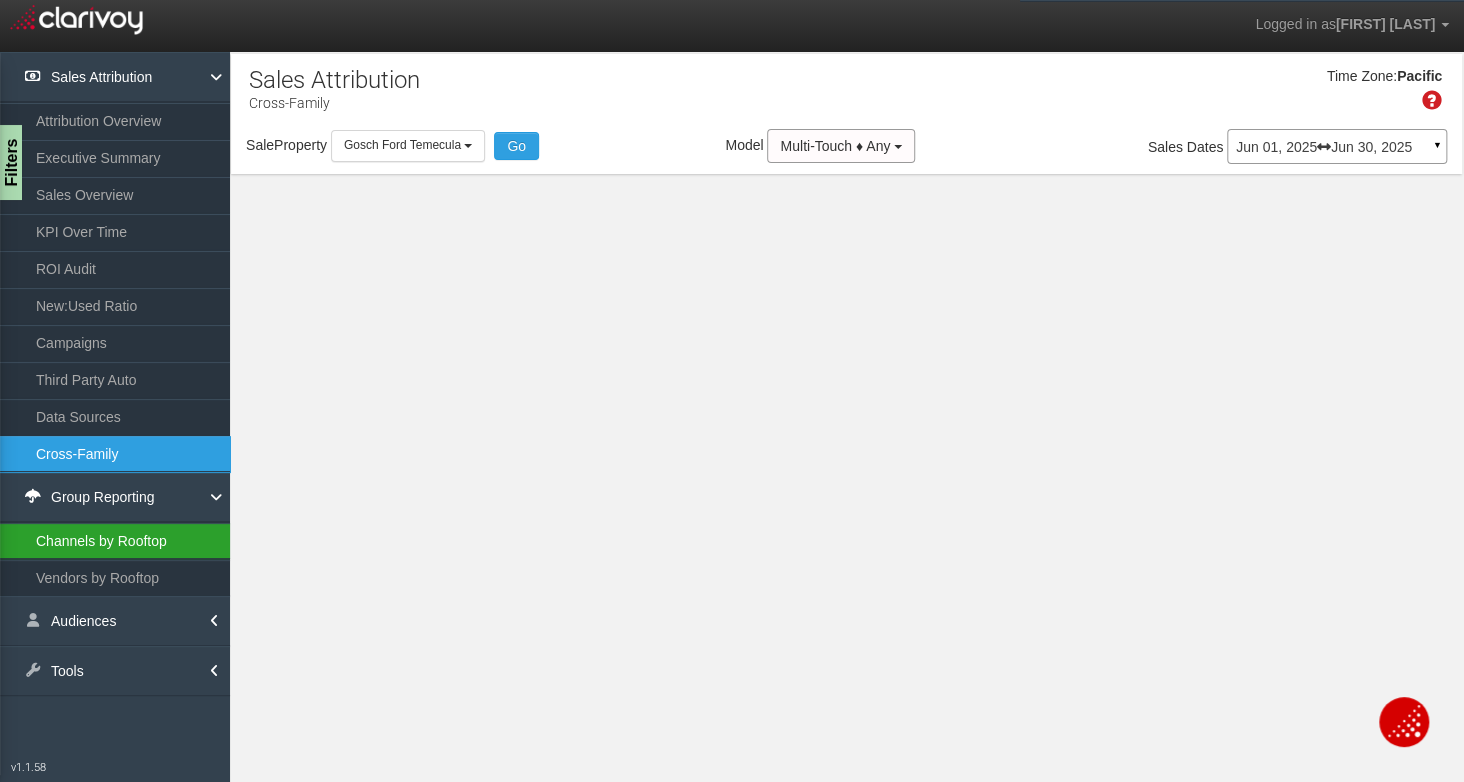 click on "Channels by Rooftop" at bounding box center (115, 541) 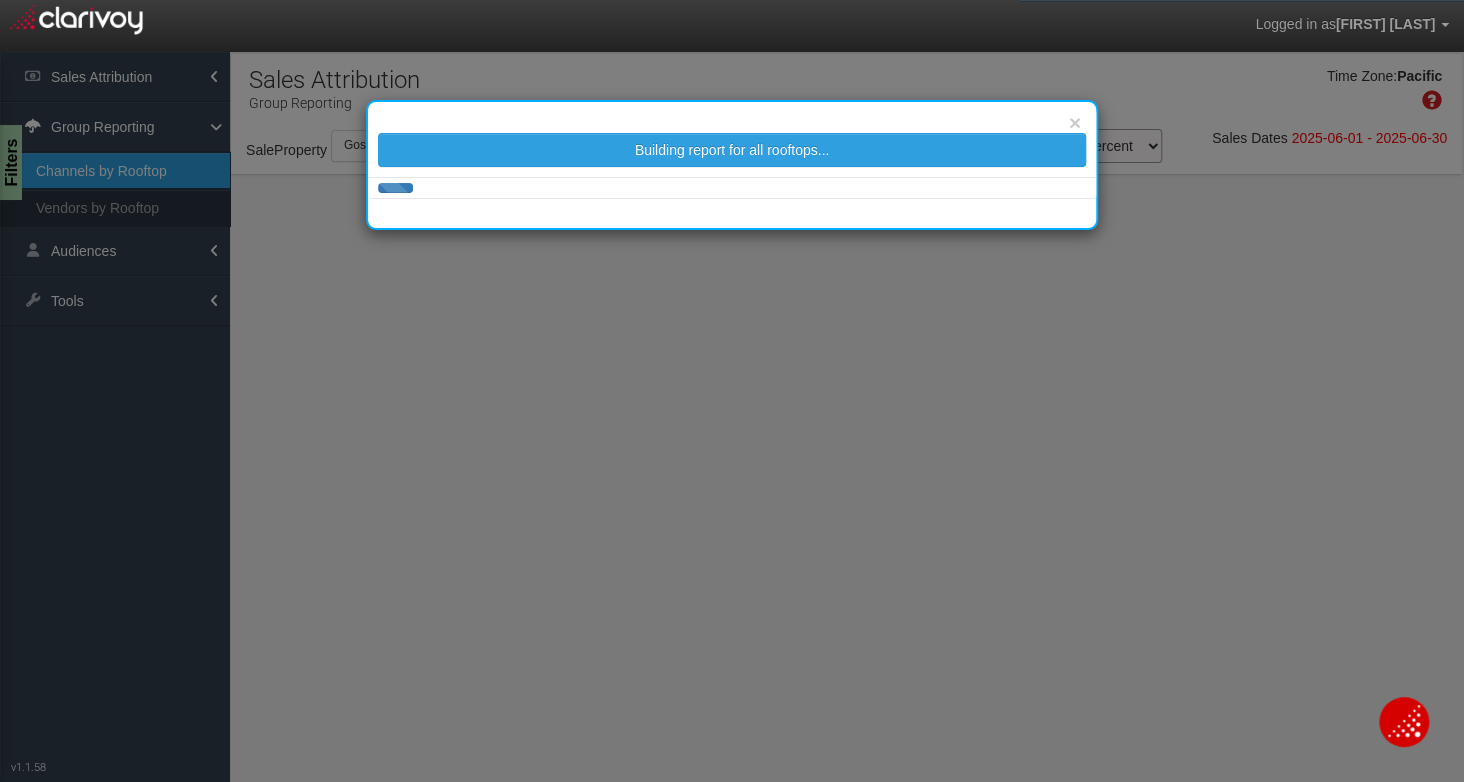 select on "25" 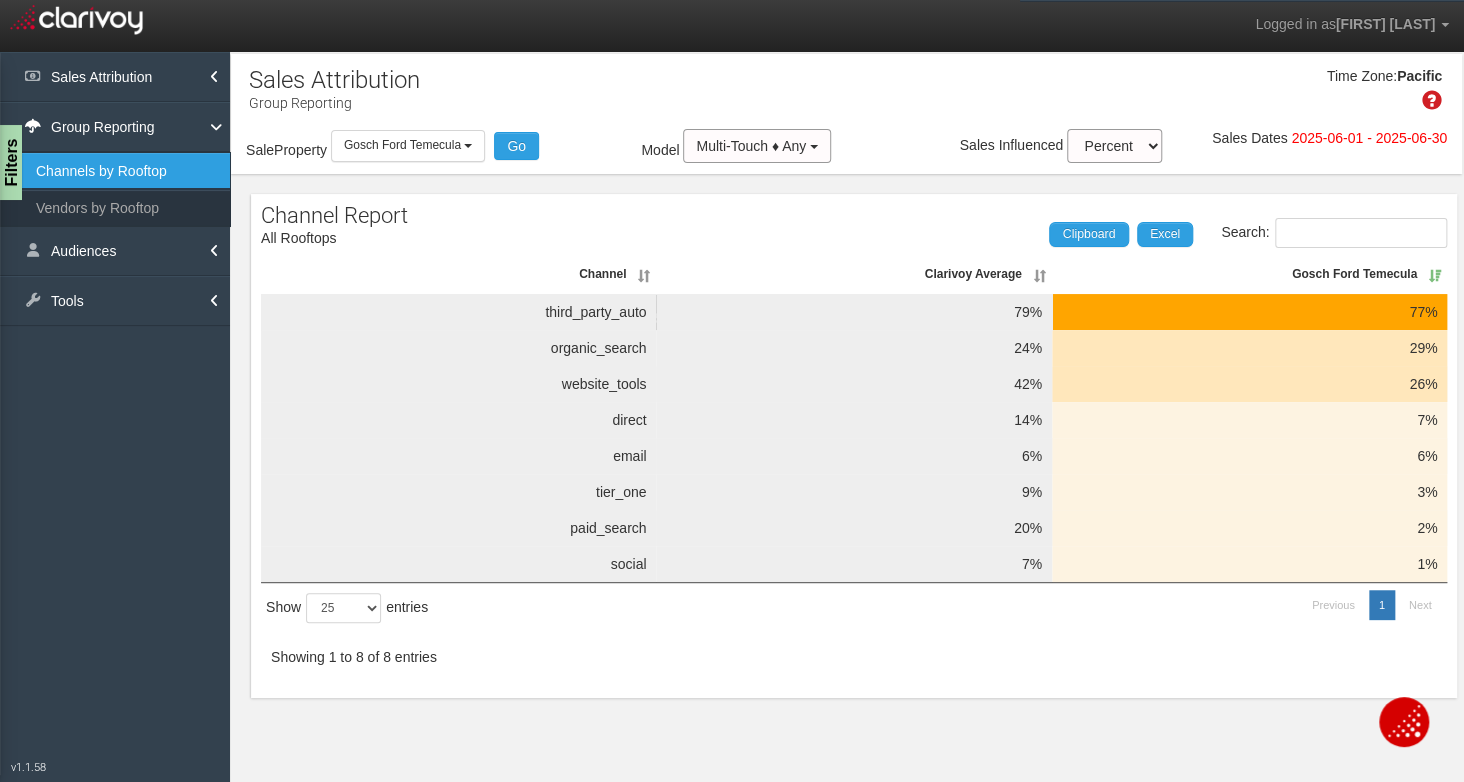 click on "Channels by Rooftop" at bounding box center (115, 171) 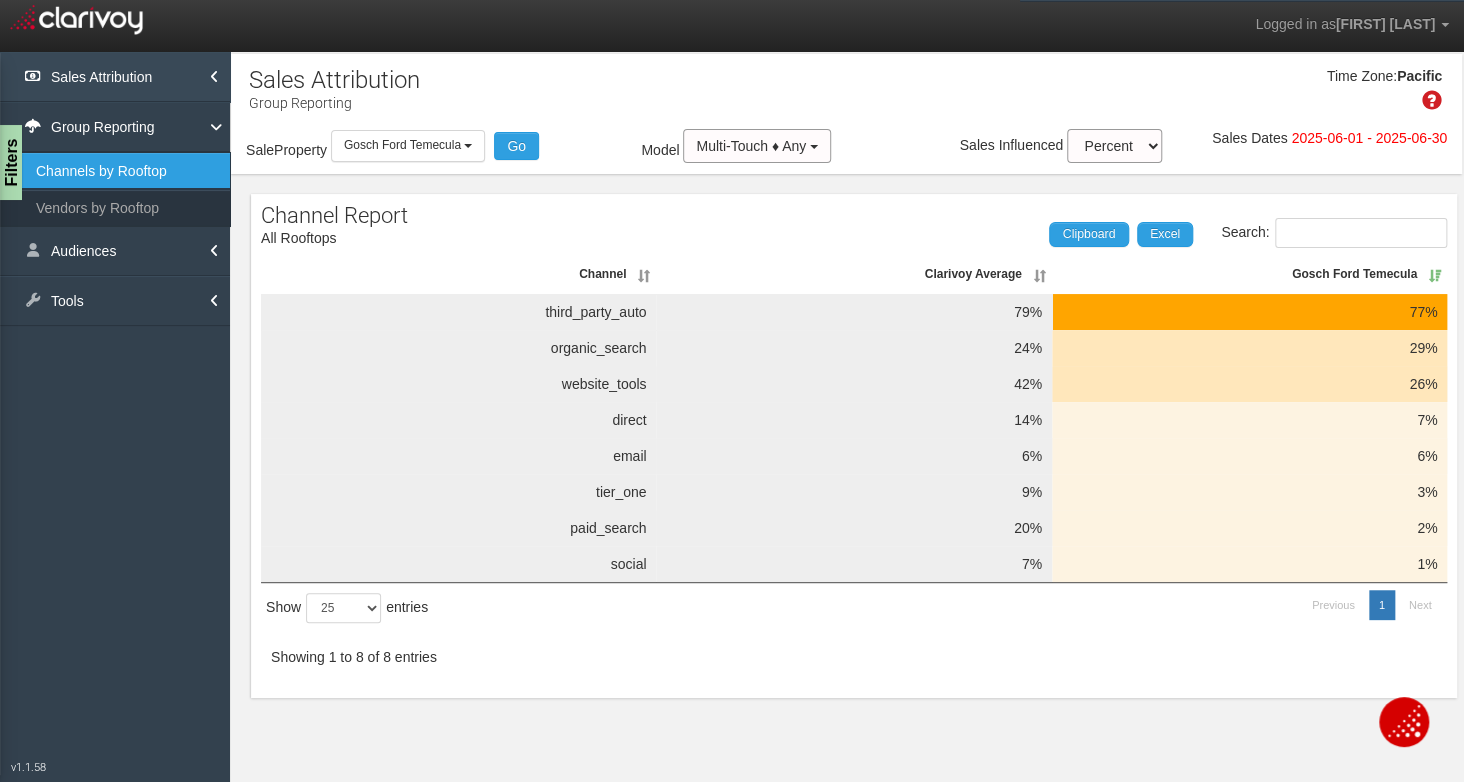 click on "Sales Attribution" at bounding box center (115, 77) 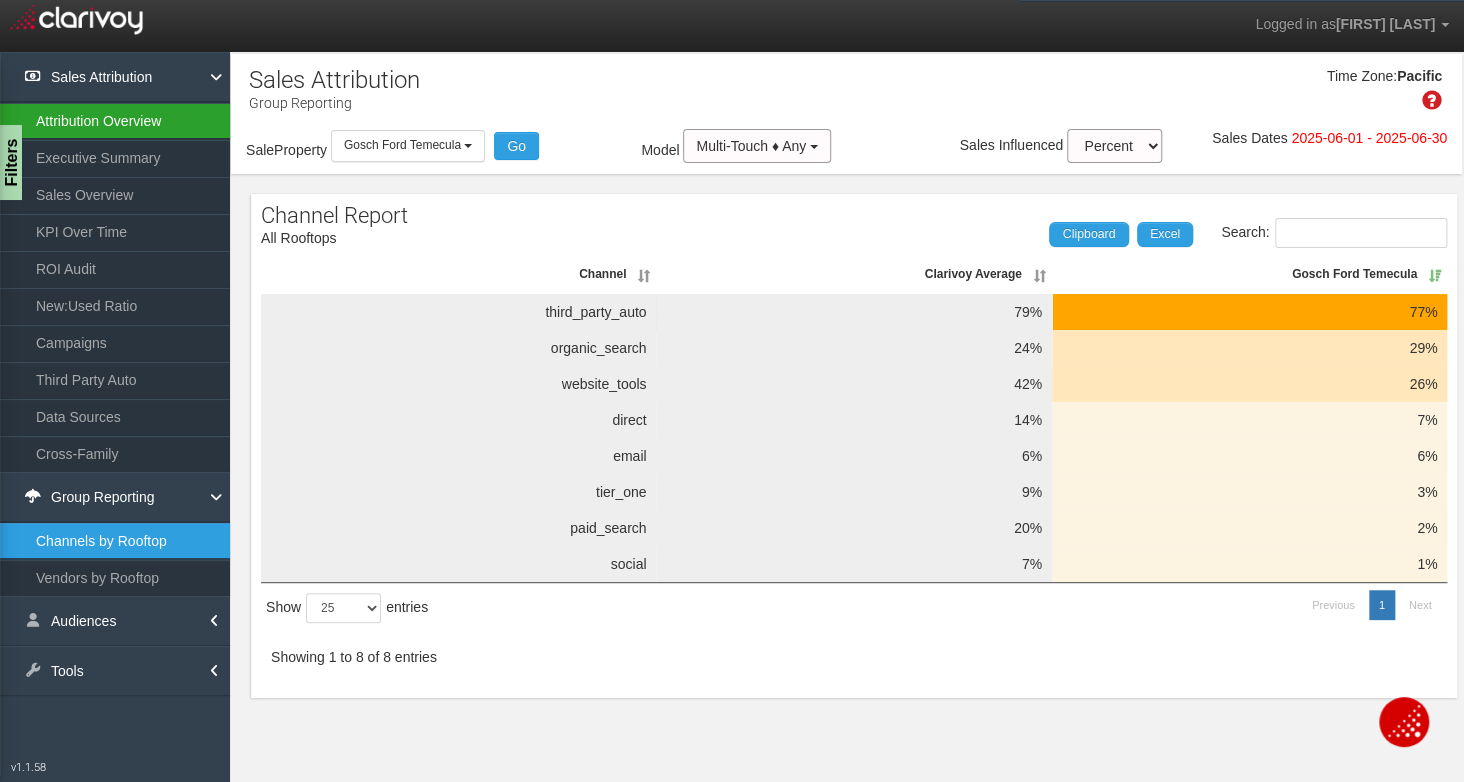 click on "Attribution Overview" at bounding box center (115, 121) 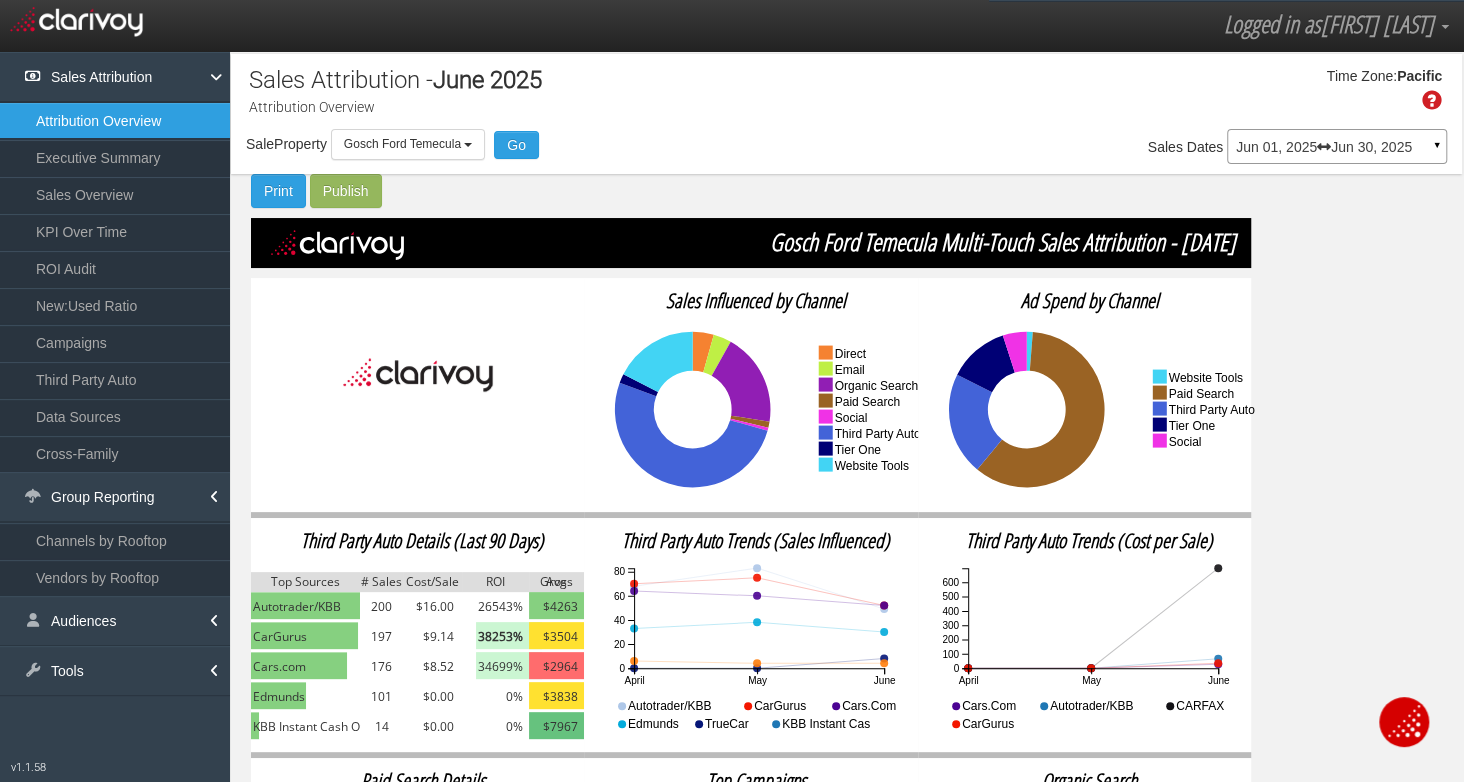 drag, startPoint x: 1453, startPoint y: 167, endPoint x: 1453, endPoint y: 248, distance: 81 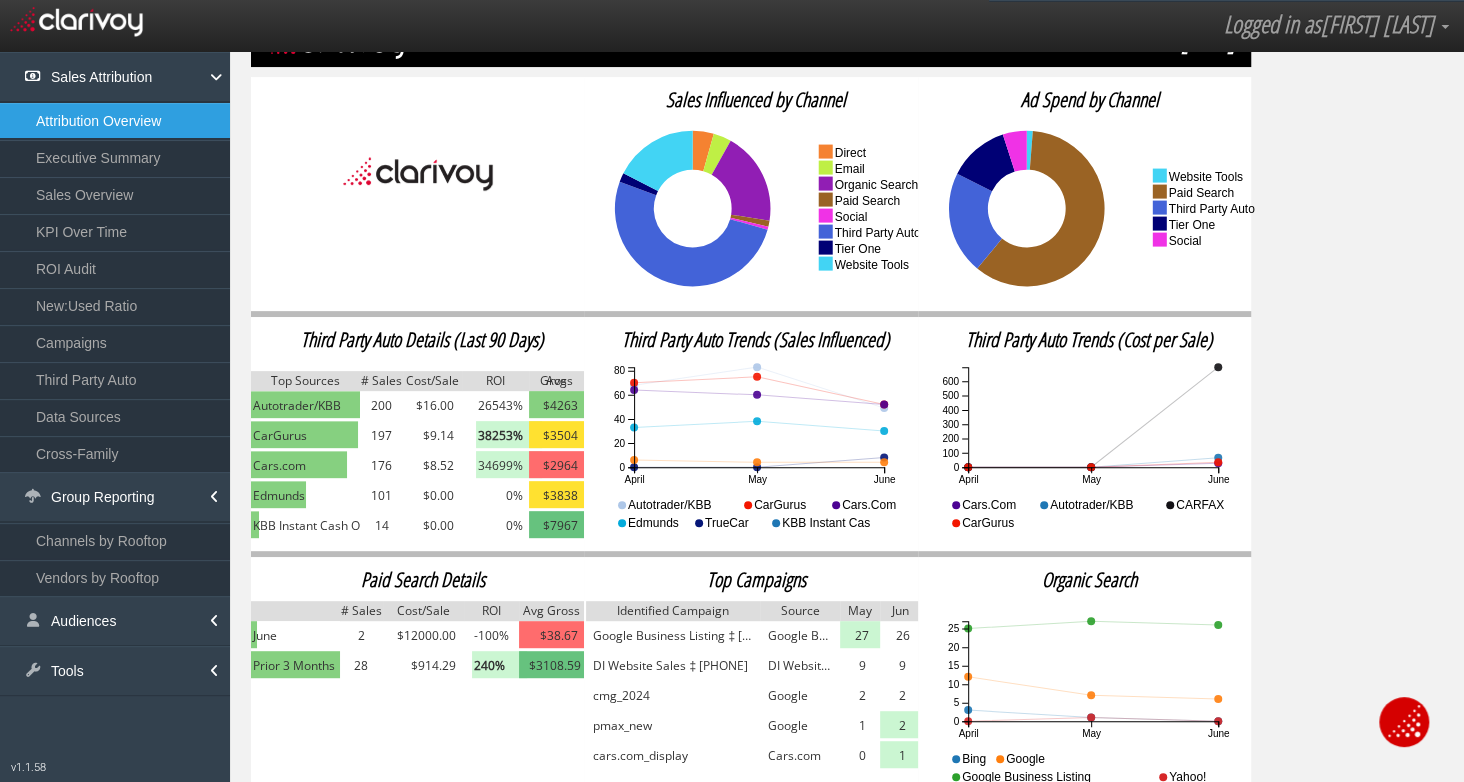 scroll, scrollTop: 219, scrollLeft: 0, axis: vertical 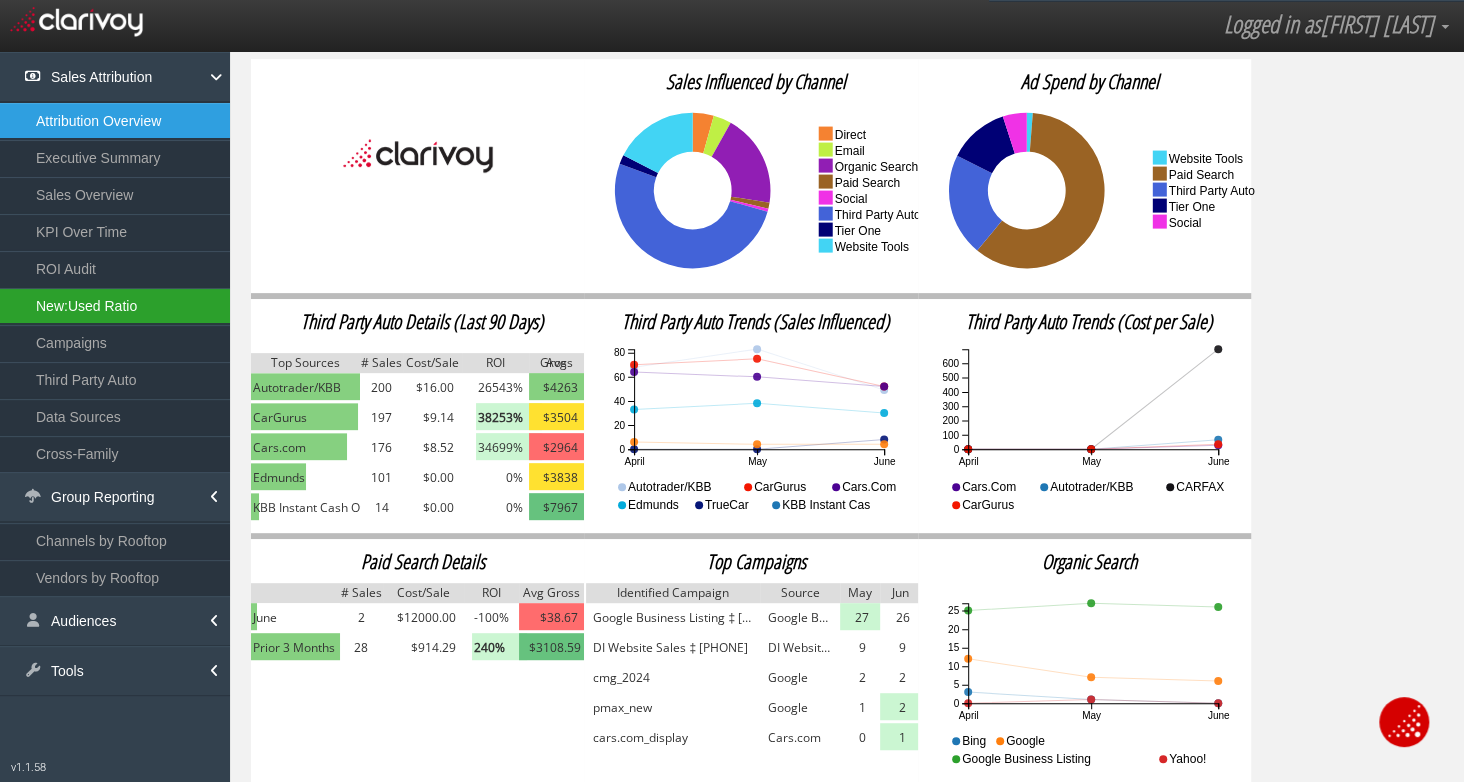 click on "New:Used Ratio" at bounding box center (115, 306) 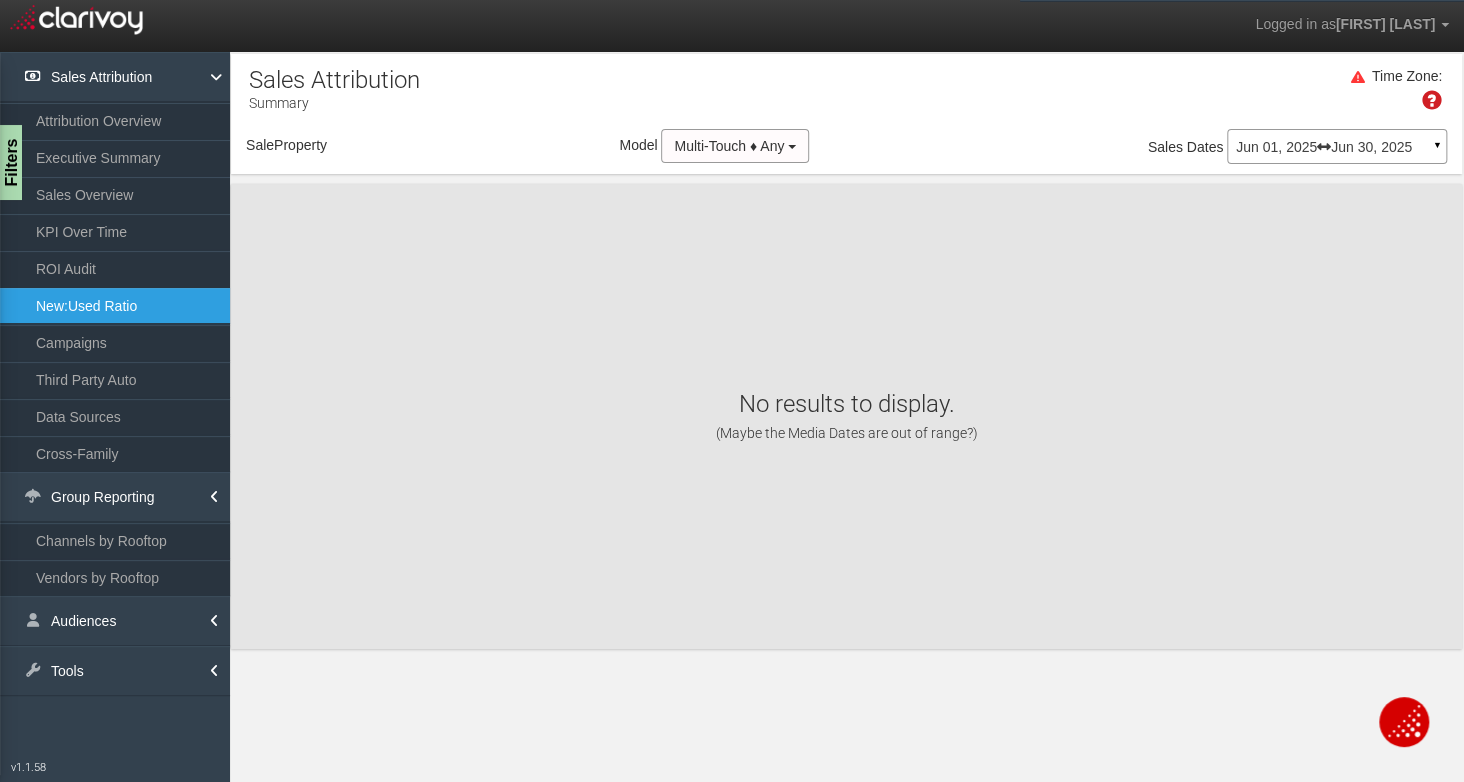 scroll, scrollTop: 0, scrollLeft: 0, axis: both 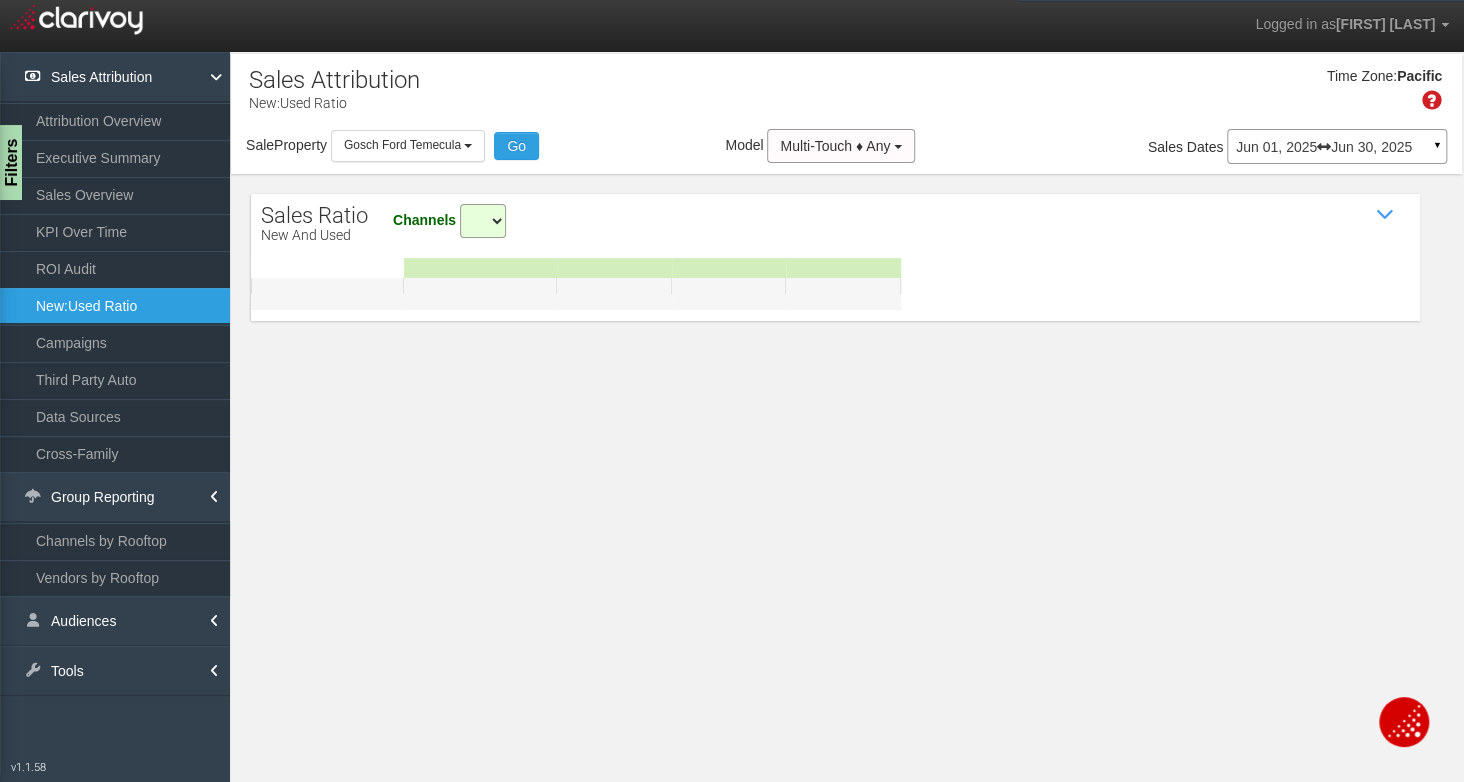 select on "all" 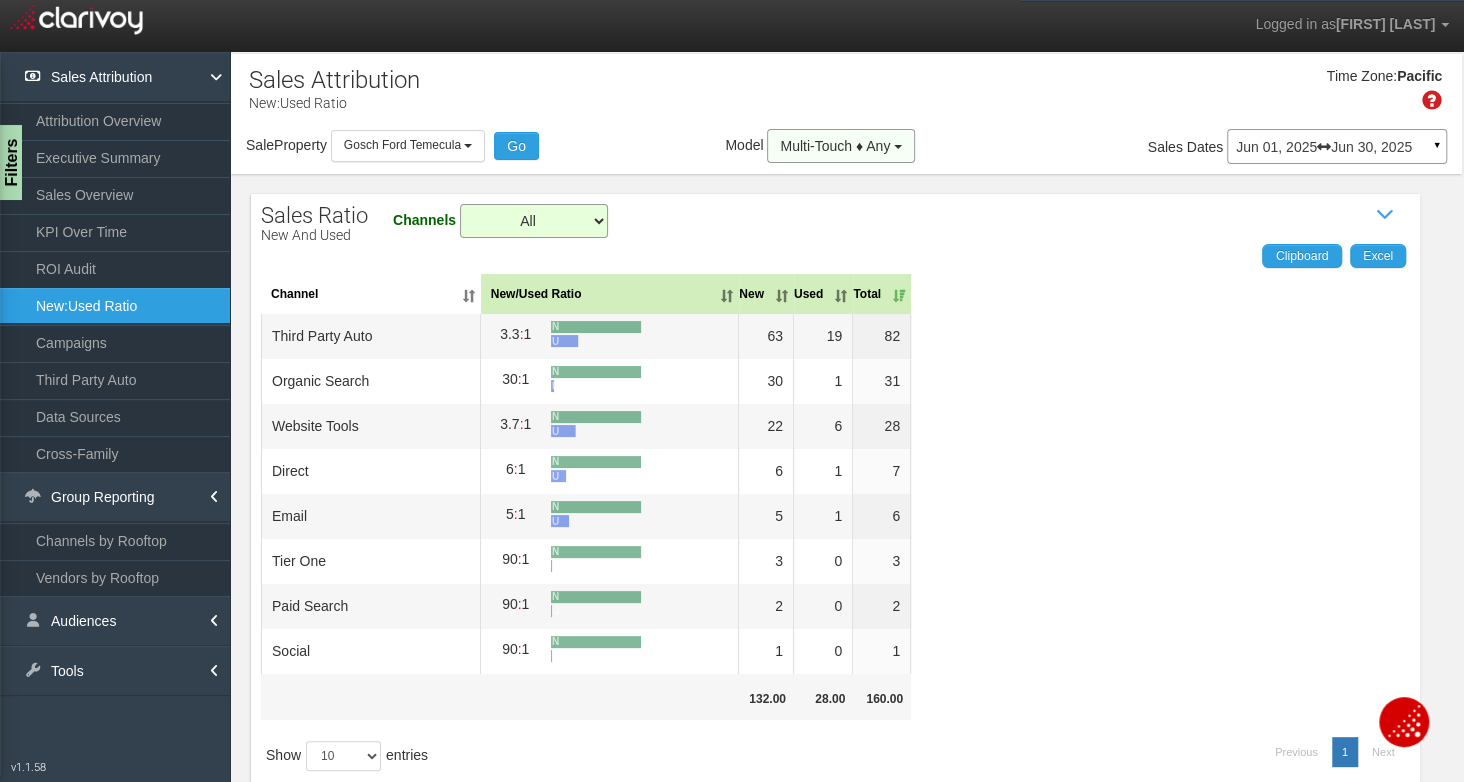 click on "Multi-Touch ♦ Any" at bounding box center (841, 146) 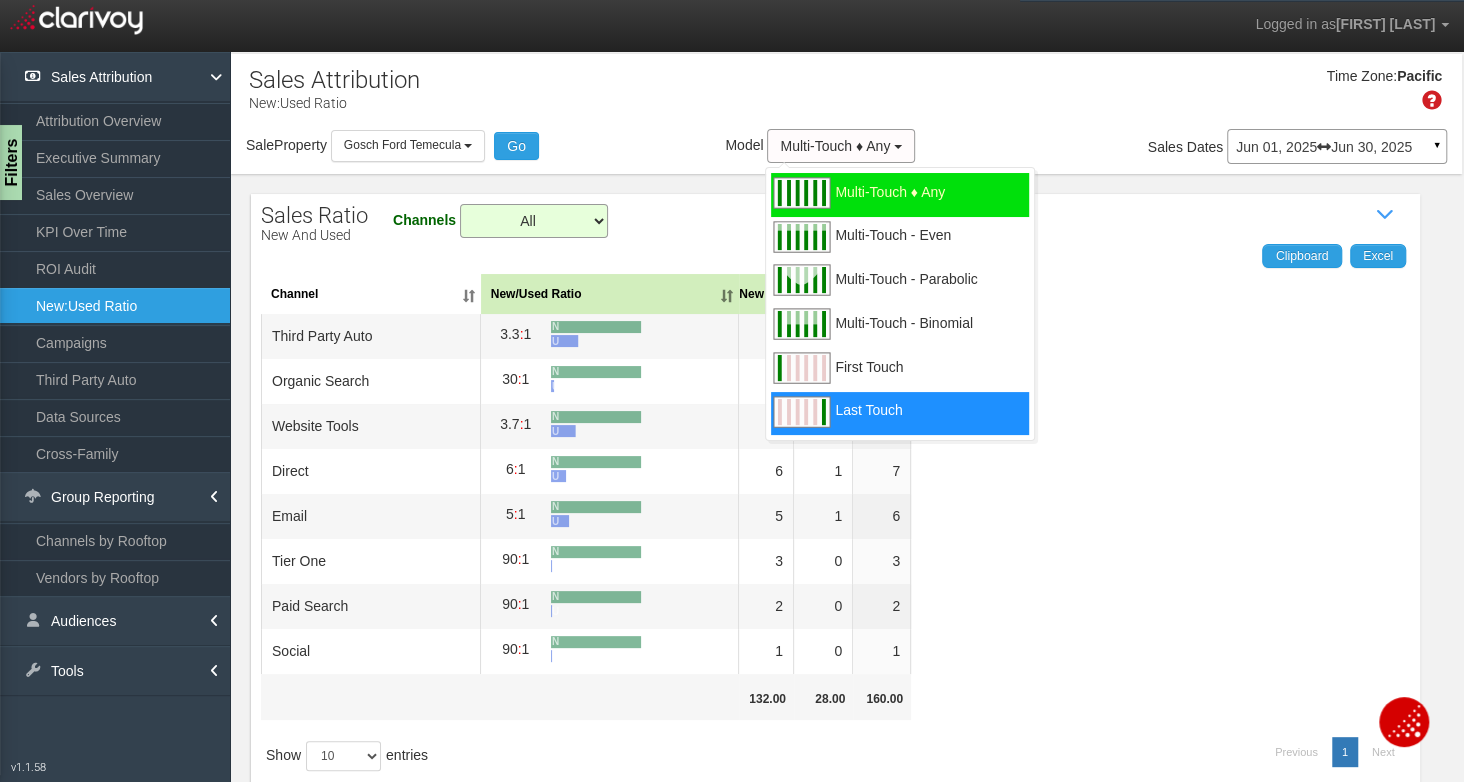 click on "Last Touch" at bounding box center (868, 422) 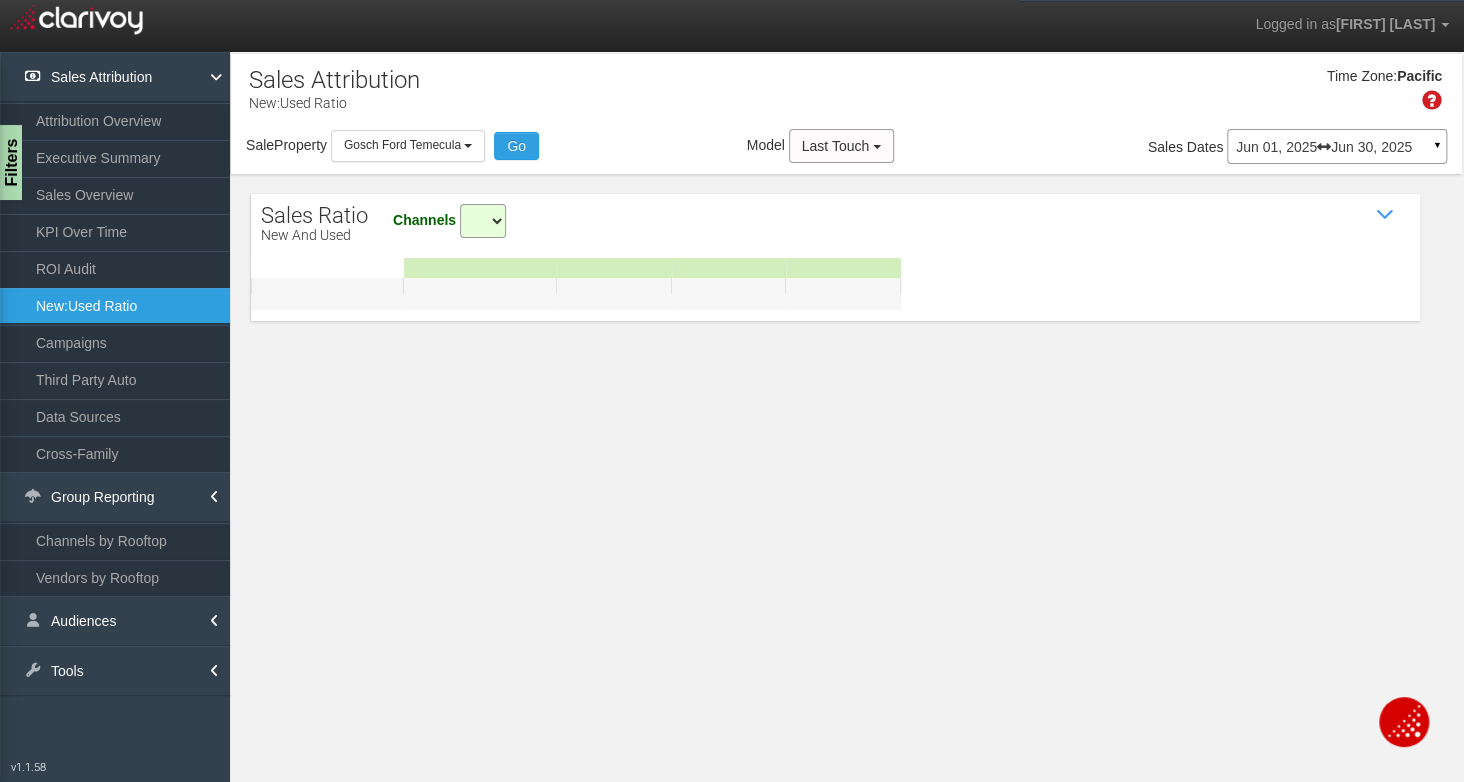 select on "all" 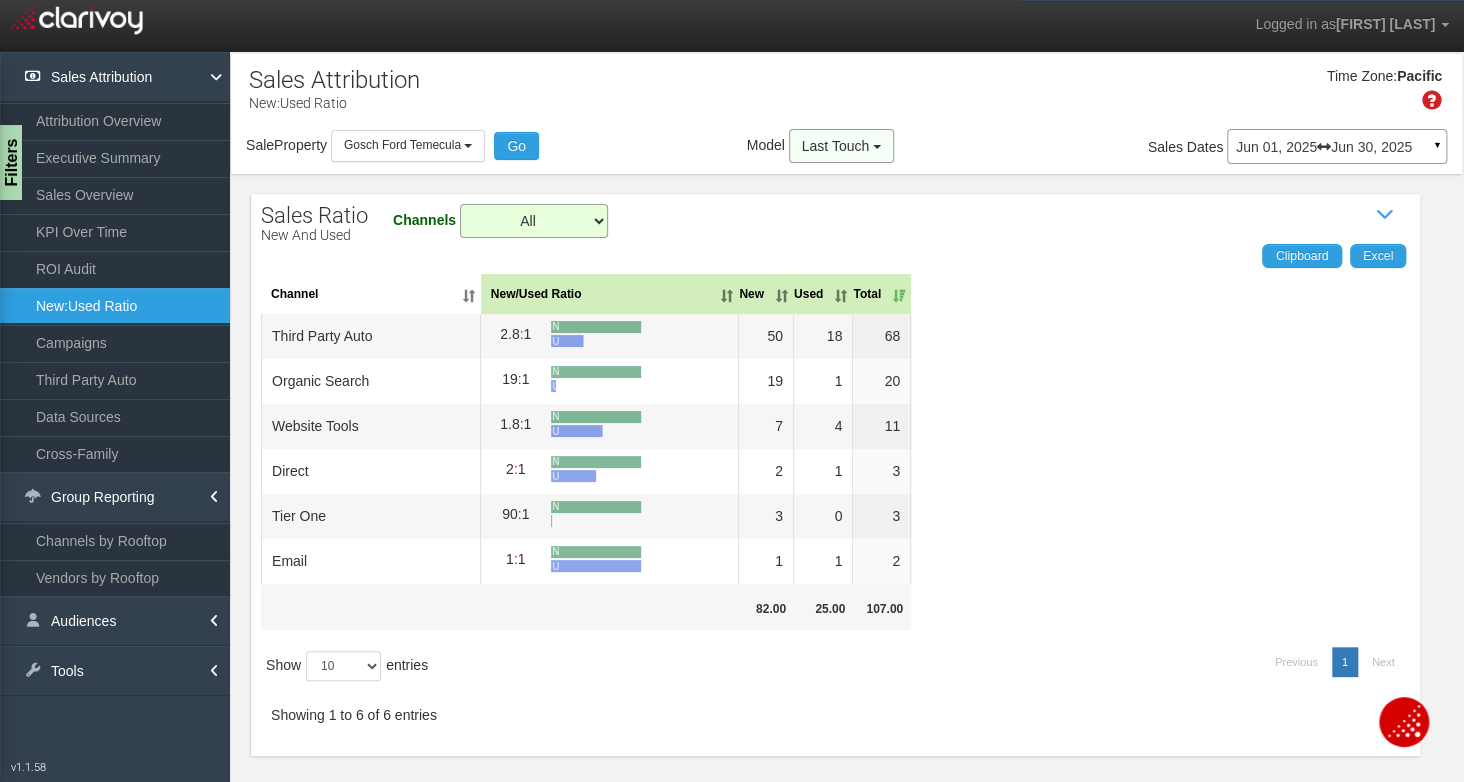 click at bounding box center (877, 147) 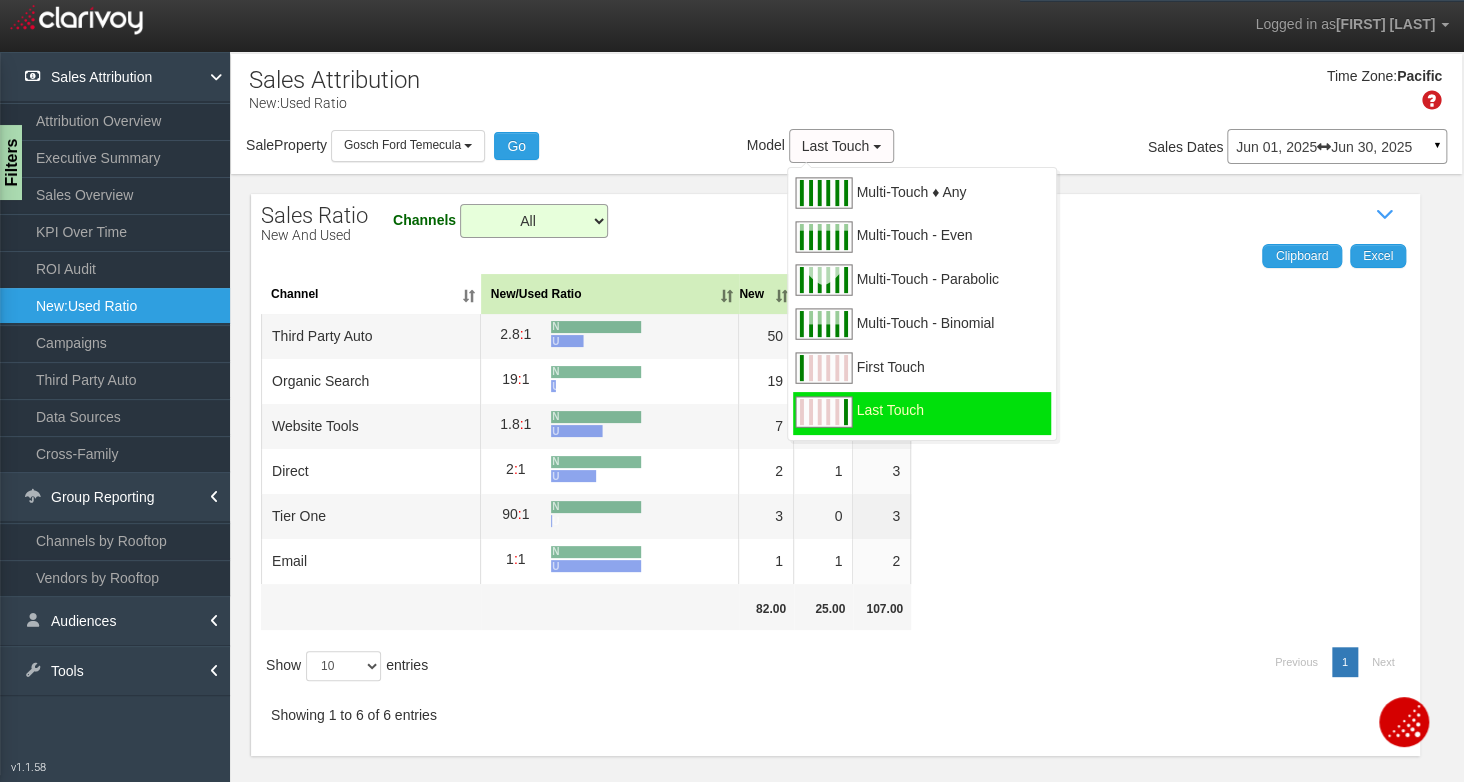 click on "Multi-Touch ♦ Any" at bounding box center [911, 204] 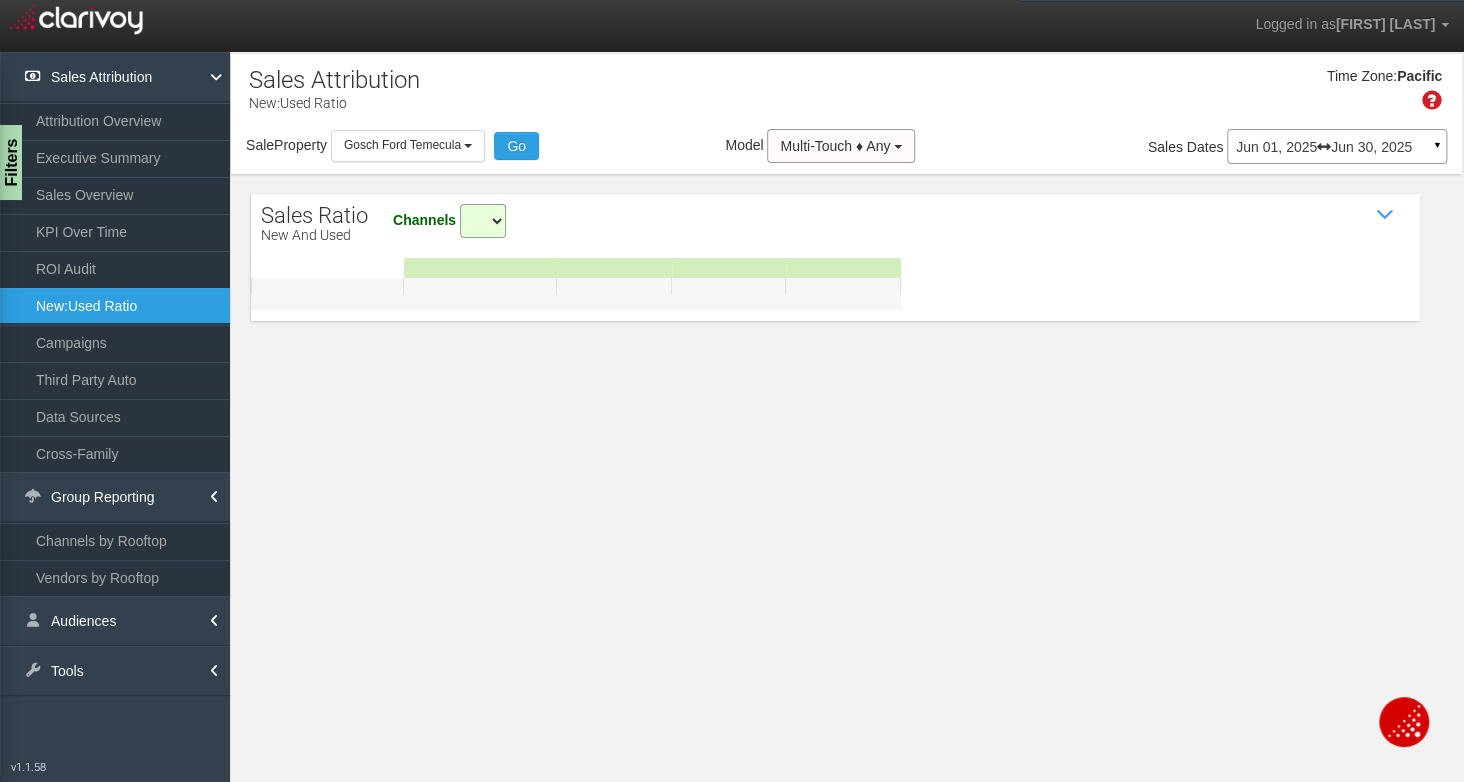 select on "all" 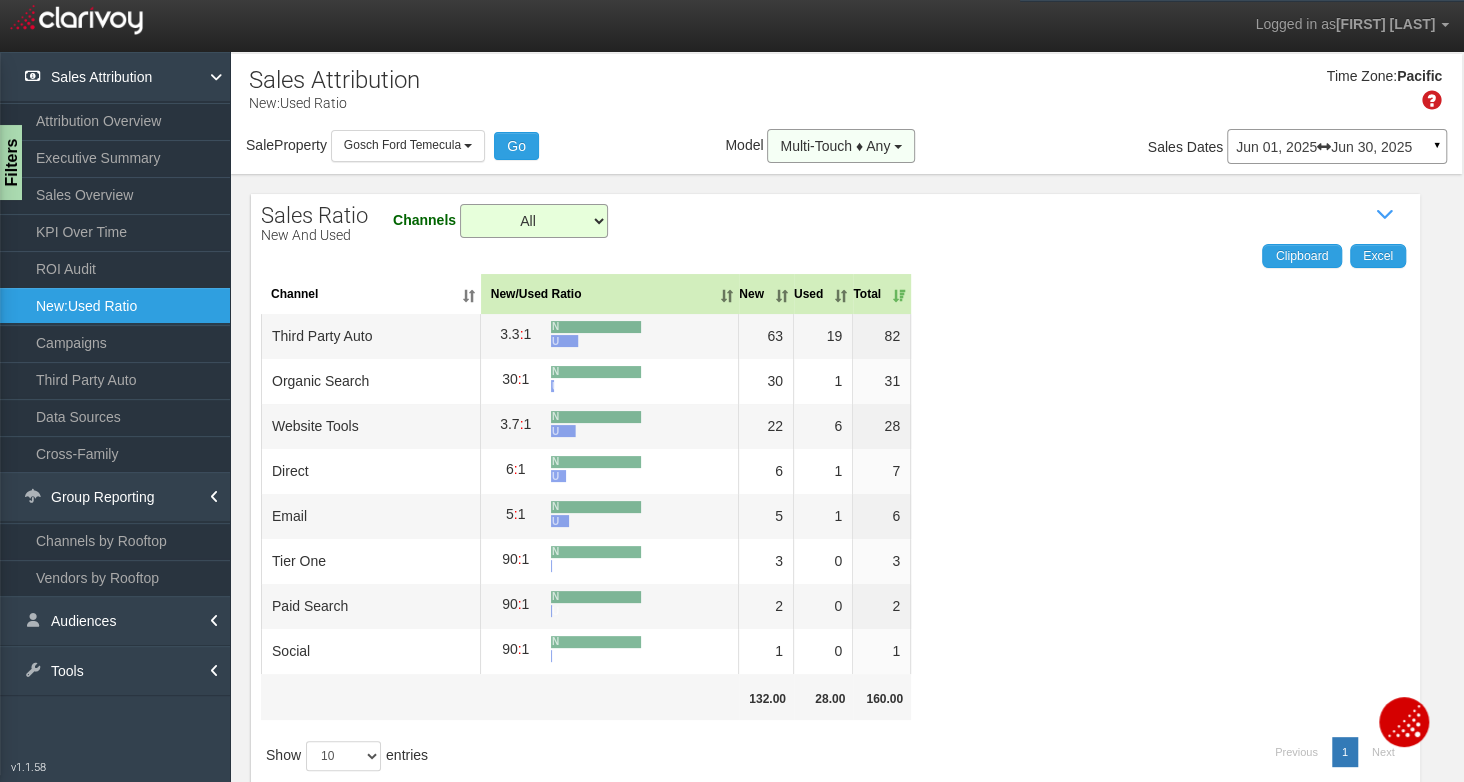 click on "Multi-Touch ♦ Any" at bounding box center (835, 146) 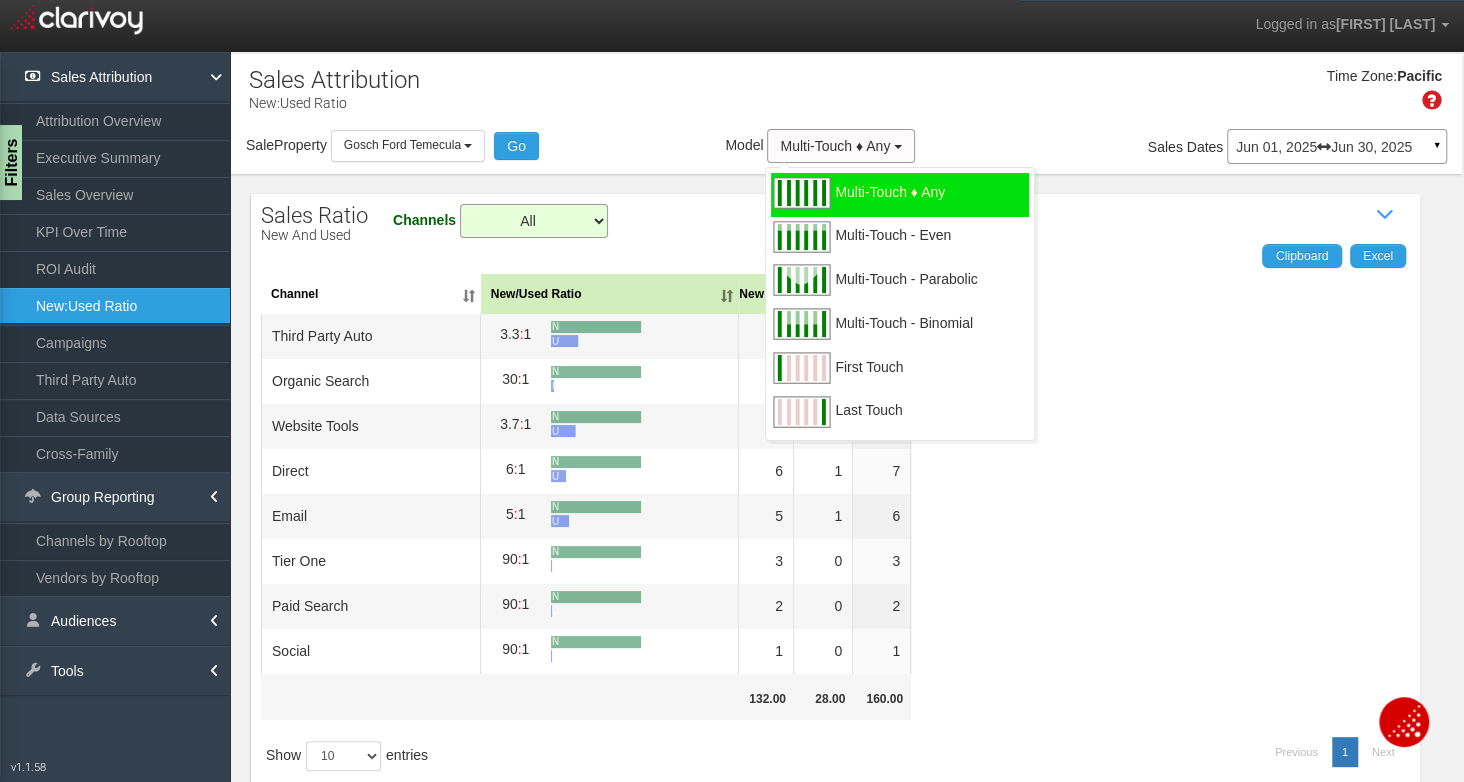 click on "Multi-Touch - Even" at bounding box center (893, 247) 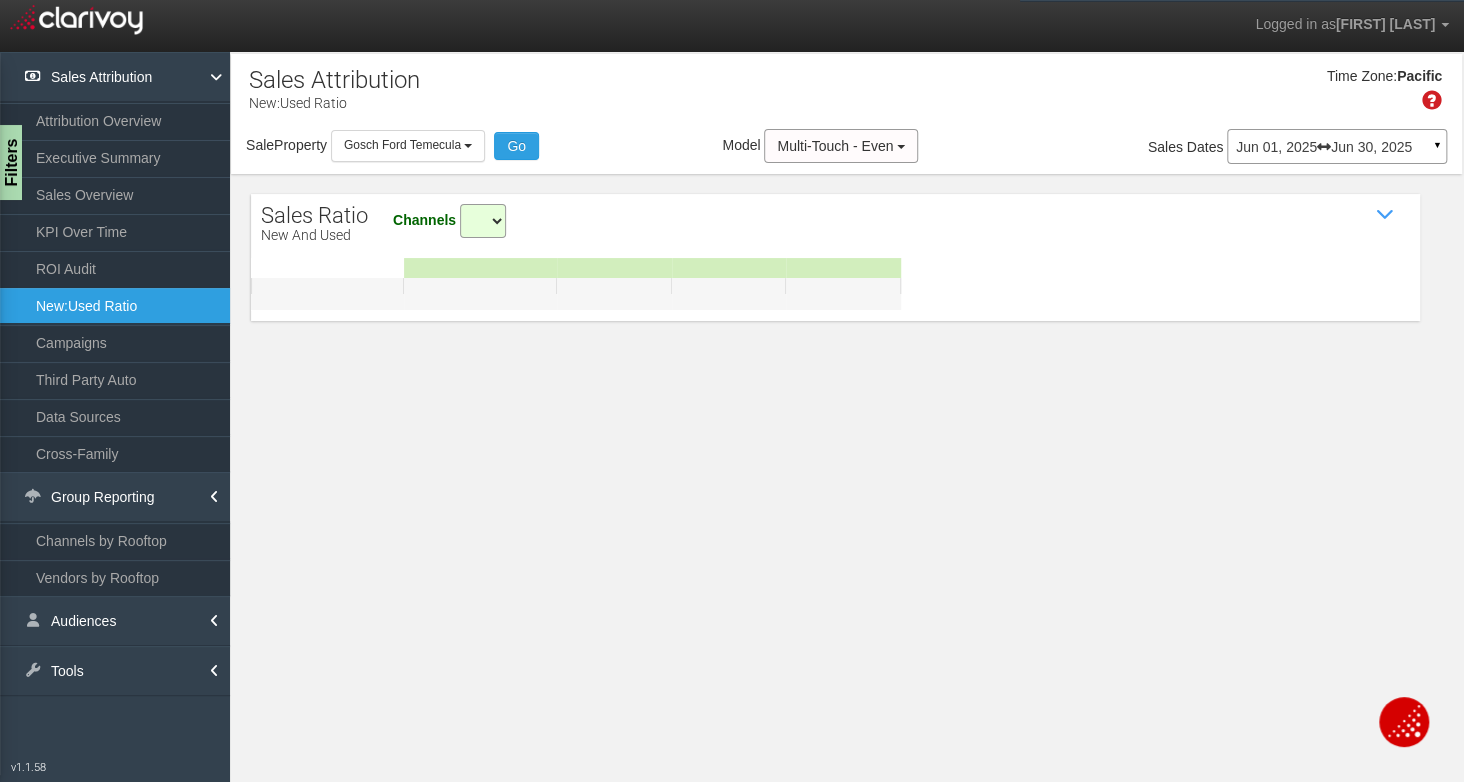 select on "all" 